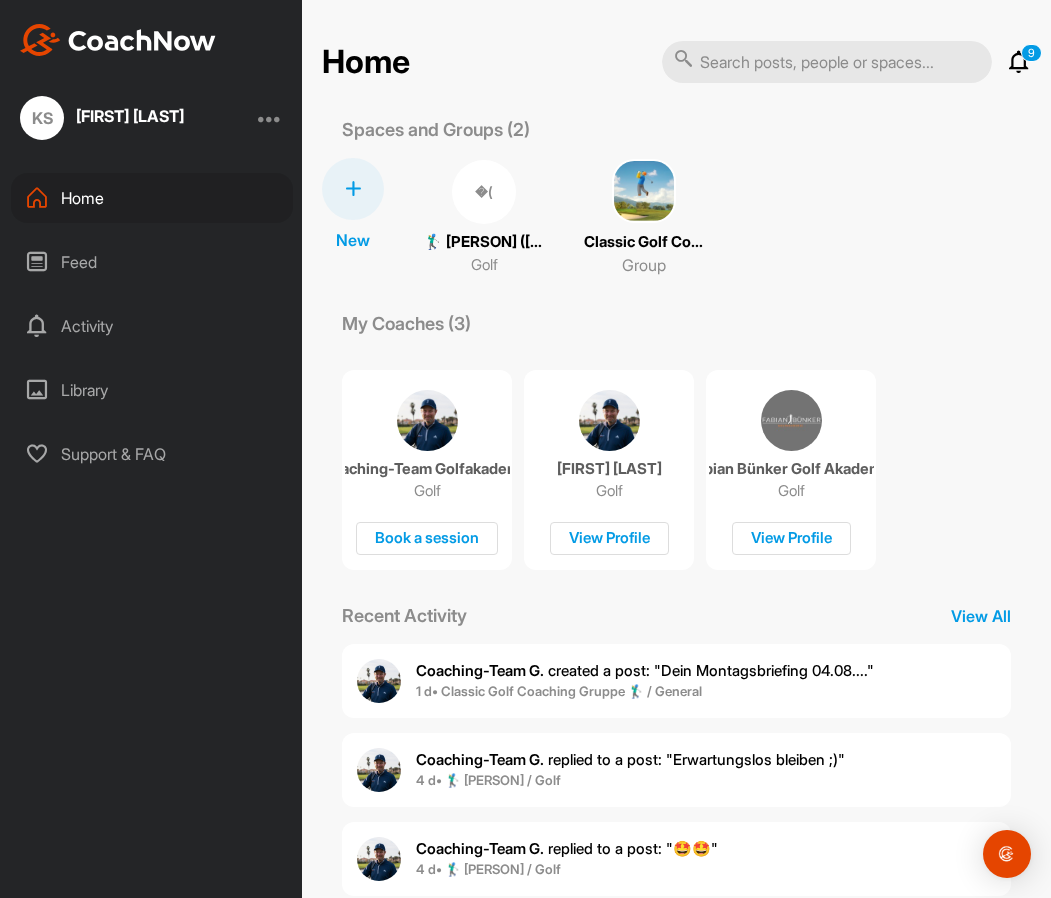 scroll, scrollTop: 0, scrollLeft: 0, axis: both 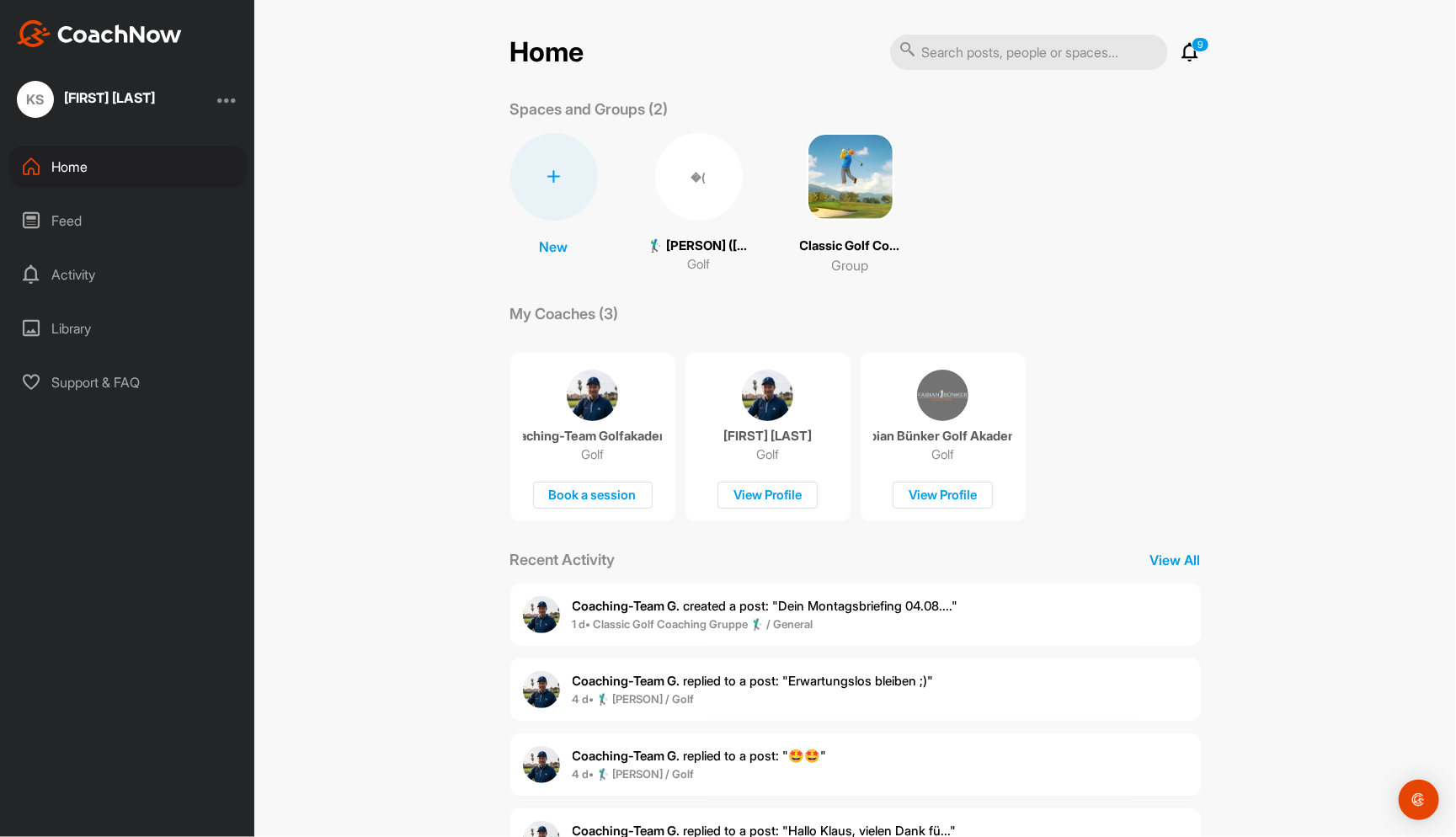 click on "�(" at bounding box center [699, 177] 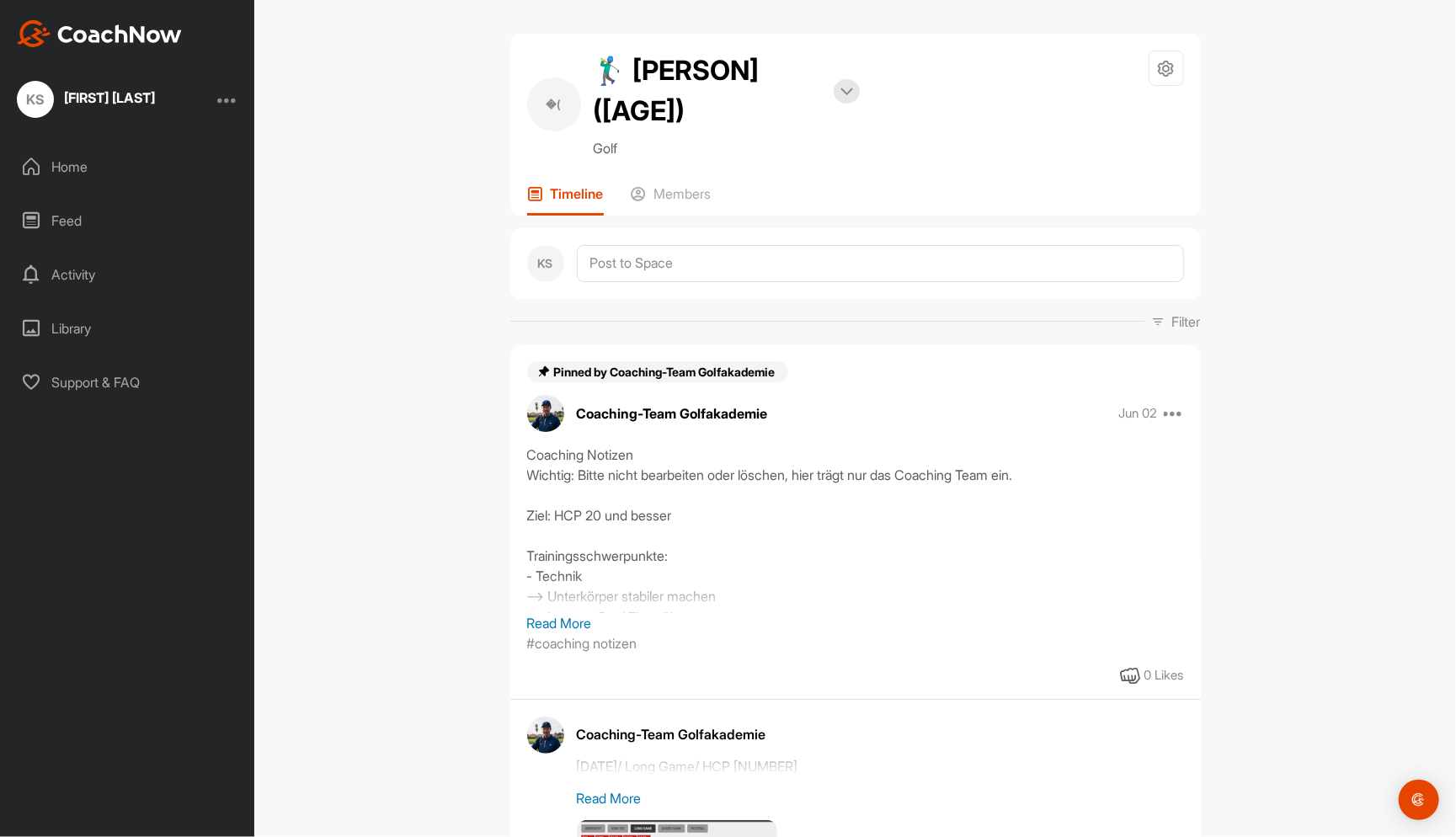 scroll, scrollTop: 0, scrollLeft: 0, axis: both 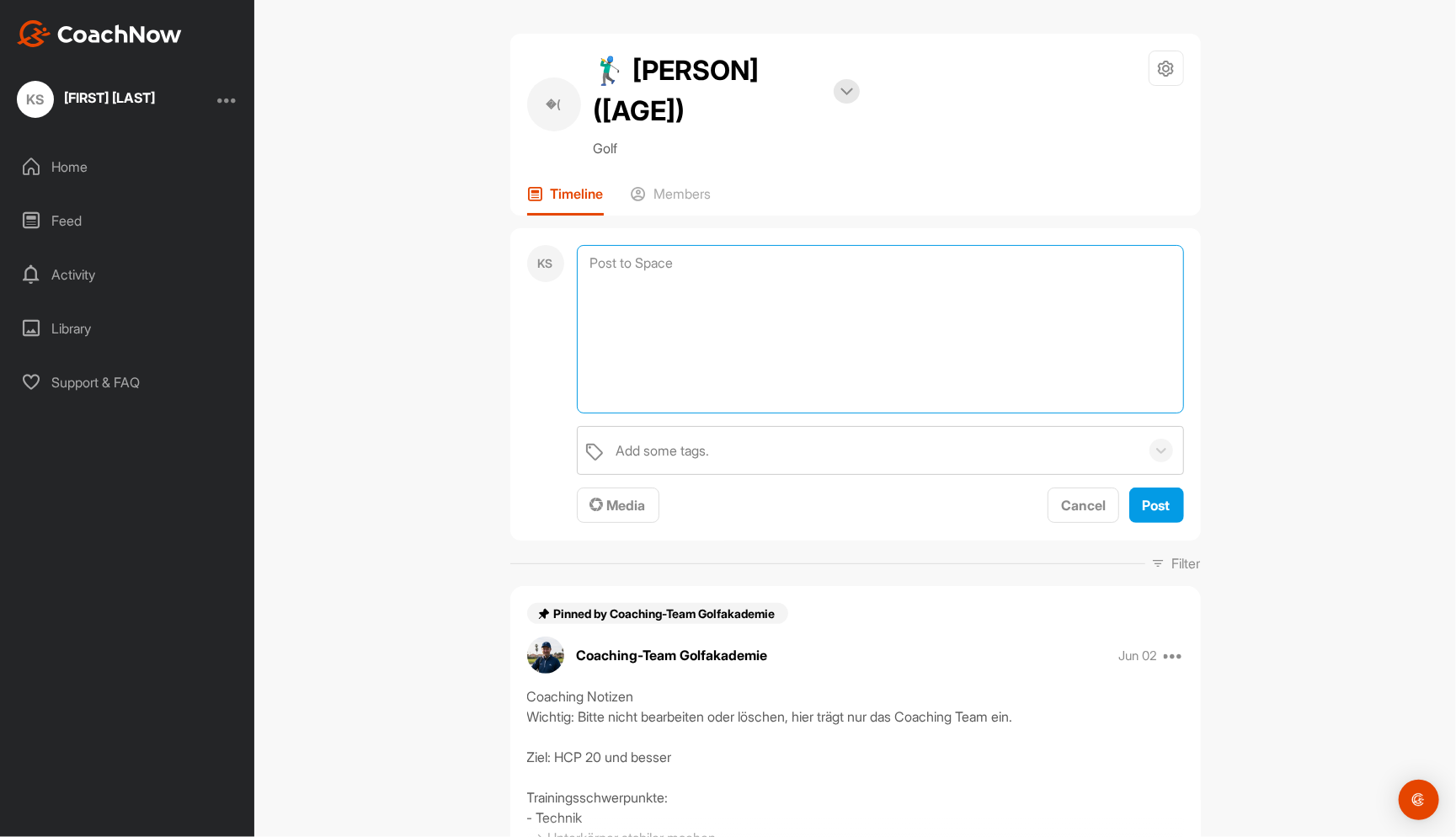 click at bounding box center (880, 329) 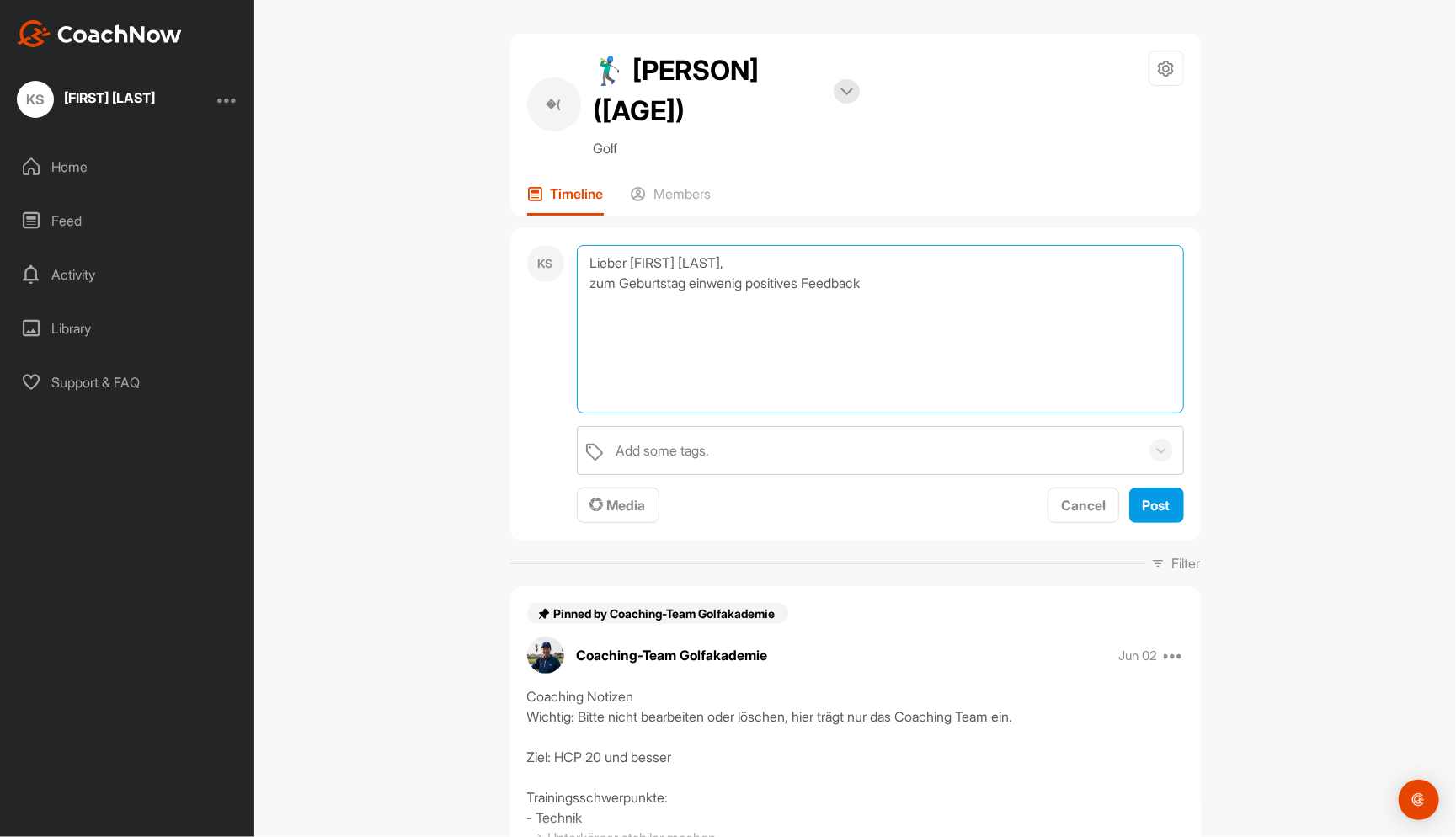 click on "Lieber [FIRST] [LAST],
zum Geburtstag einwenig positives Feedback" at bounding box center (880, 329) 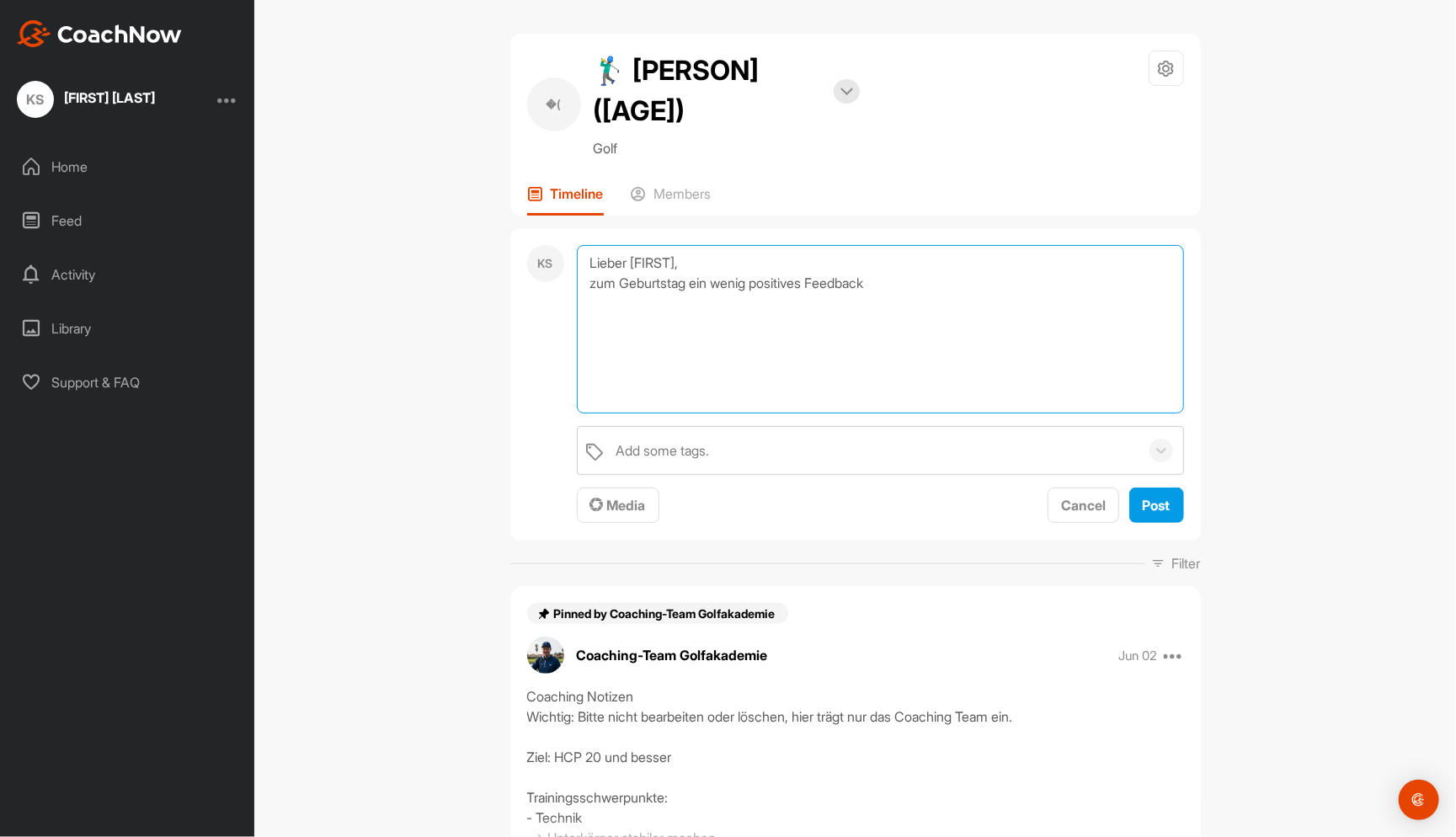 click on "Lieber [FIRST],
zum Geburtstag ein wenig positives Feedback" at bounding box center [880, 329] 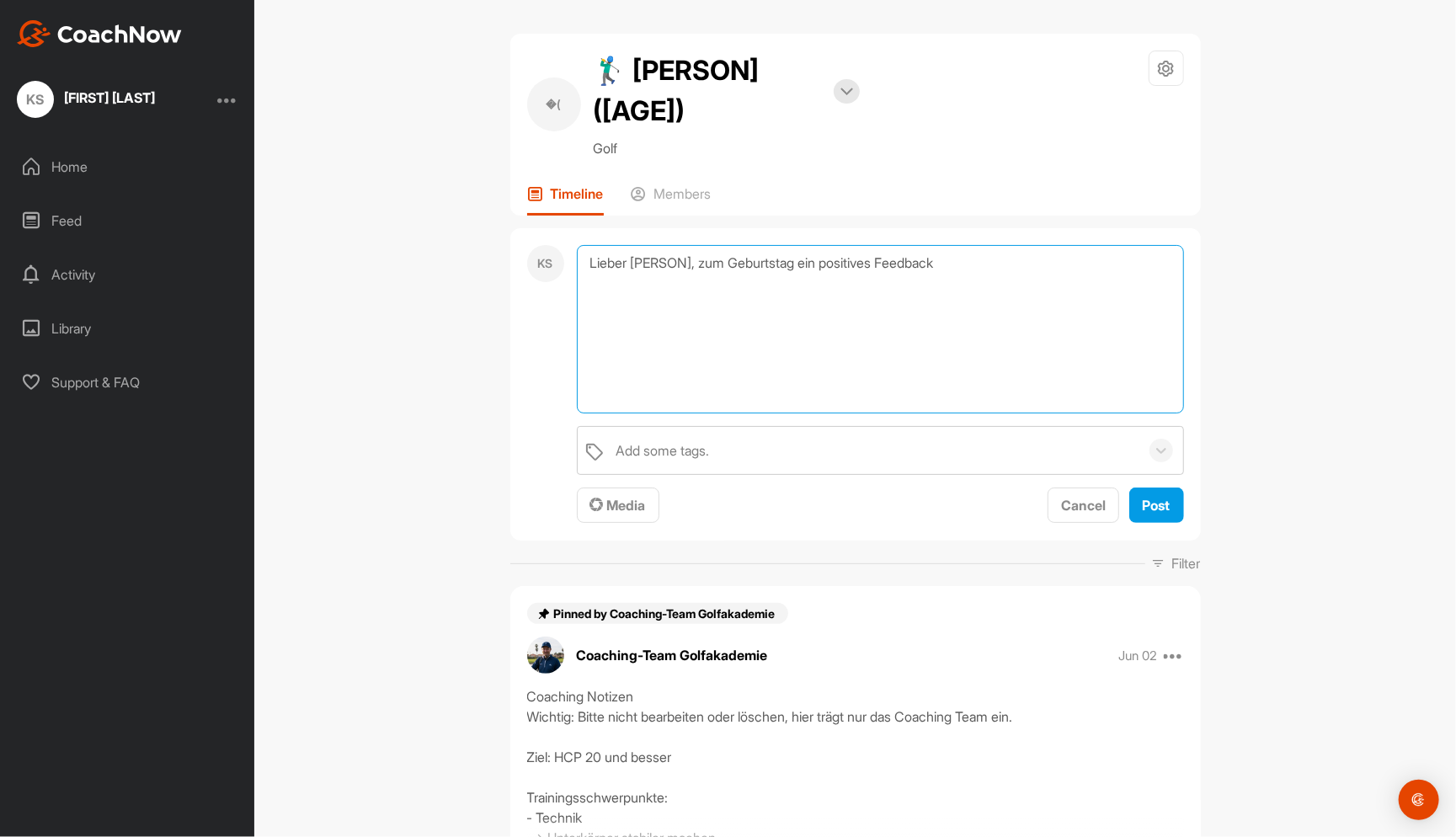 click on "Lieber [PERSON], zum Geburtstag ein positives Feedback" at bounding box center (880, 329) 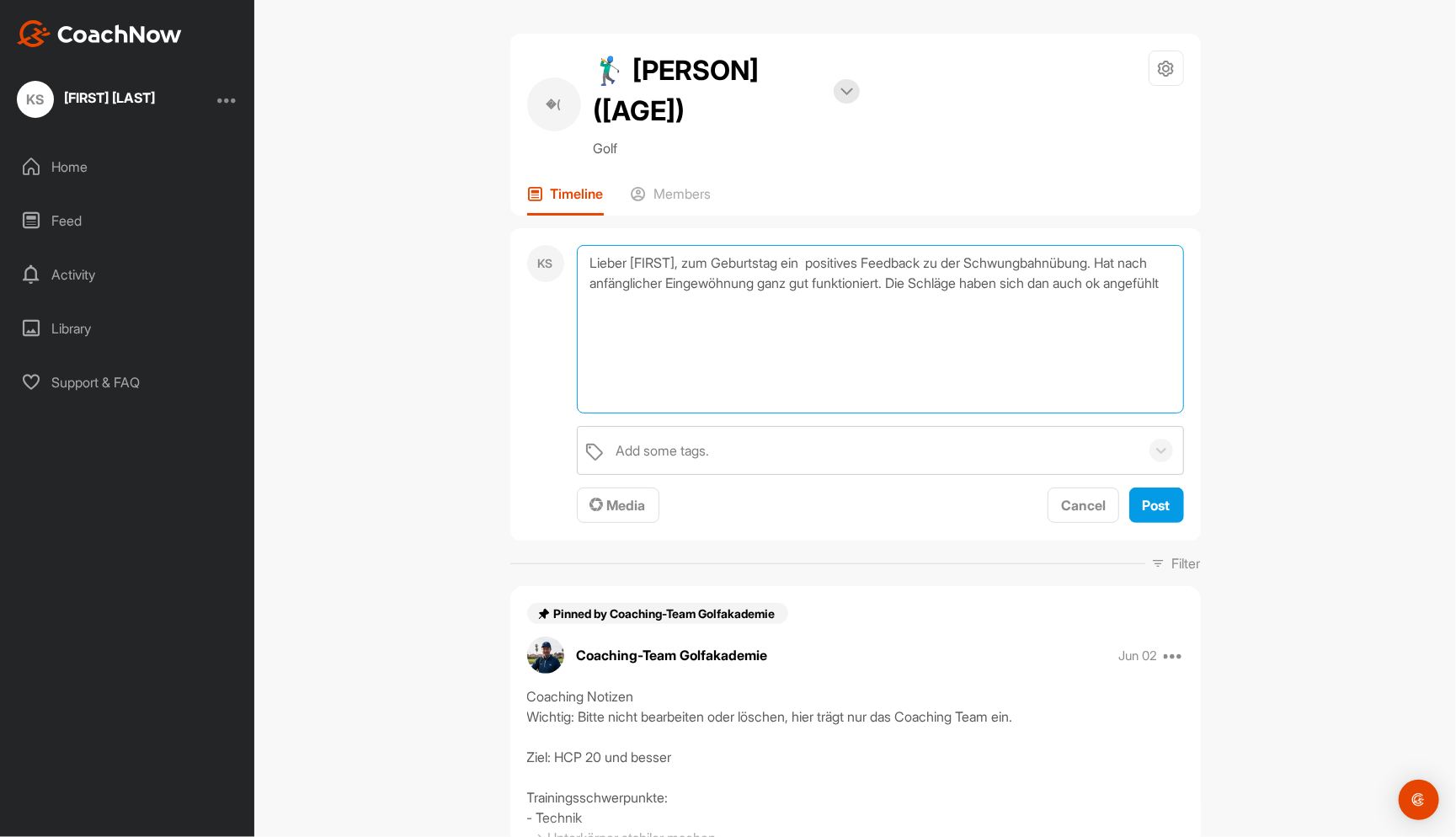 click on "Lieber [FIRST], zum Geburtstag ein  positives Feedback zu der Schwungbahnübung. Hat nach anfänglicher Eingewöhnung ganz gut funktioniert. Die Schläge haben sich dan auch ok angefühlt" at bounding box center (880, 329) 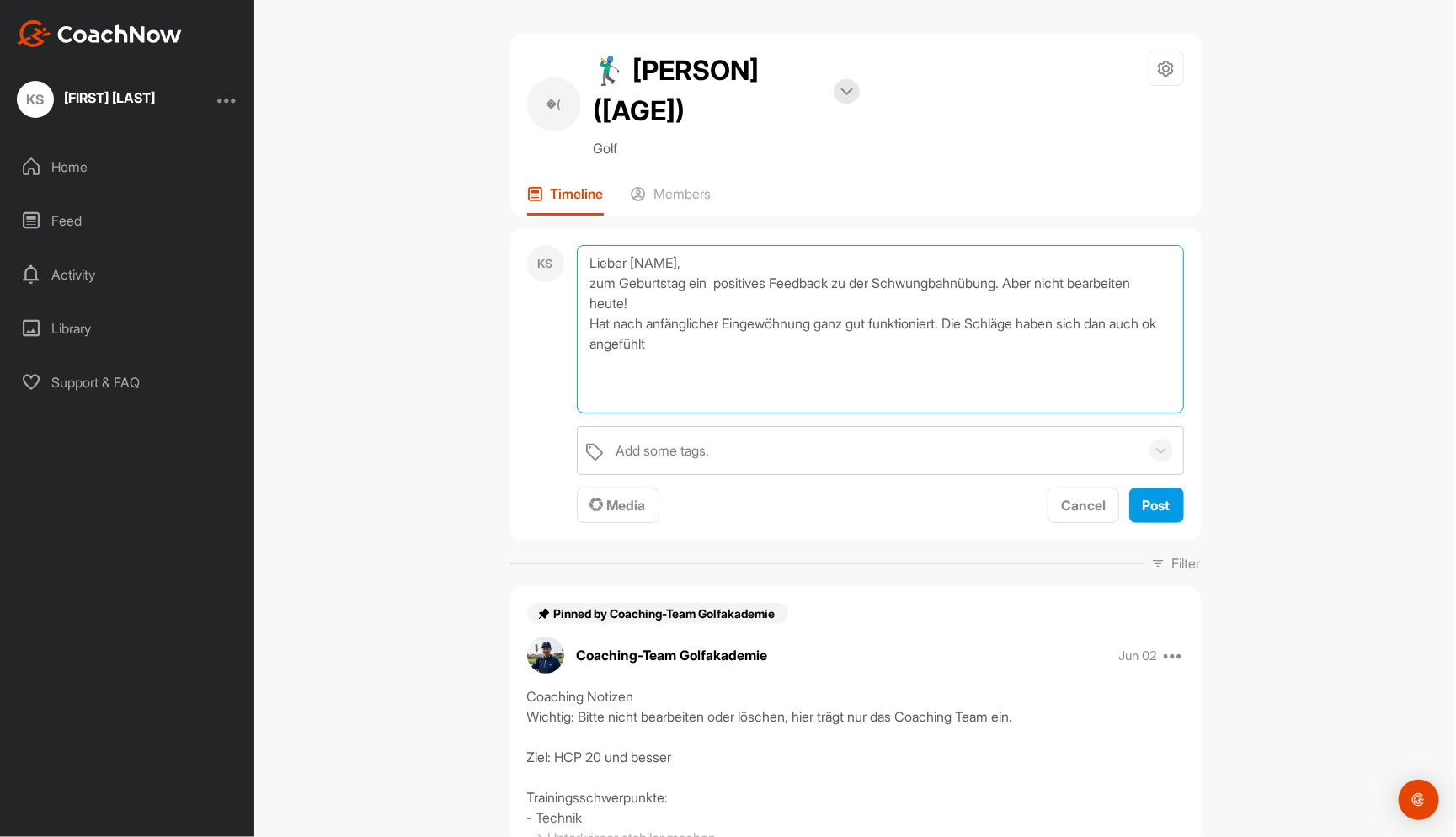 click on "Lieber [NAME],
zum Geburtstag ein  positives Feedback zu der Schwungbahnübung. Aber nicht bearbeiten heute!
Hat nach anfänglicher Eingewöhnung ganz gut funktioniert. Die Schläge haben sich dan auch ok angefühlt" at bounding box center [880, 329] 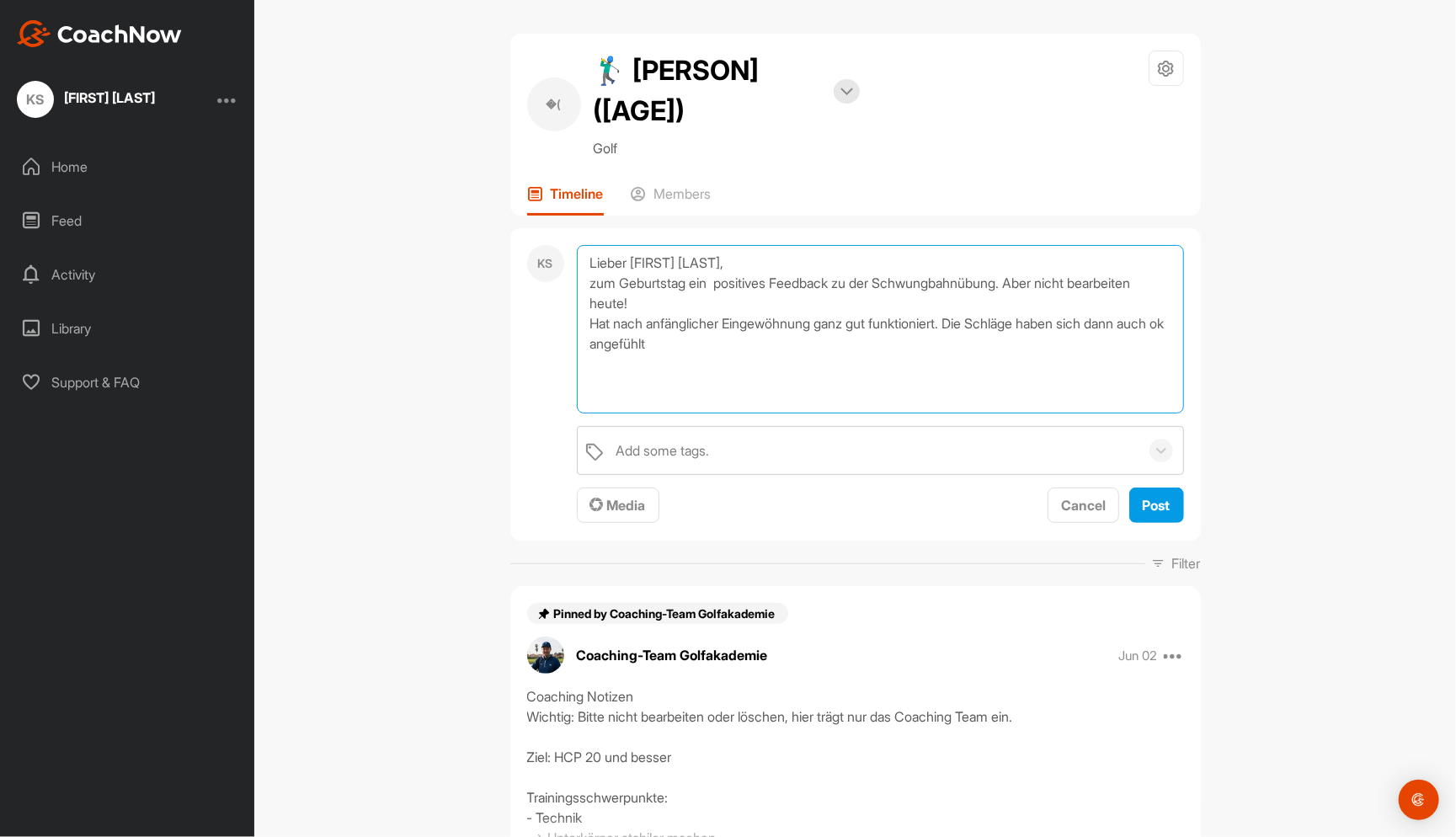 click on "Lieber [FIRST] [LAST],
zum Geburtstag ein  positives Feedback zu der Schwungbahnübung. Aber nicht bearbeiten heute!
Hat nach anfänglicher Eingewöhnung ganz gut funktioniert. Die Schläge haben sich dann auch ok angefühlt" at bounding box center [880, 329] 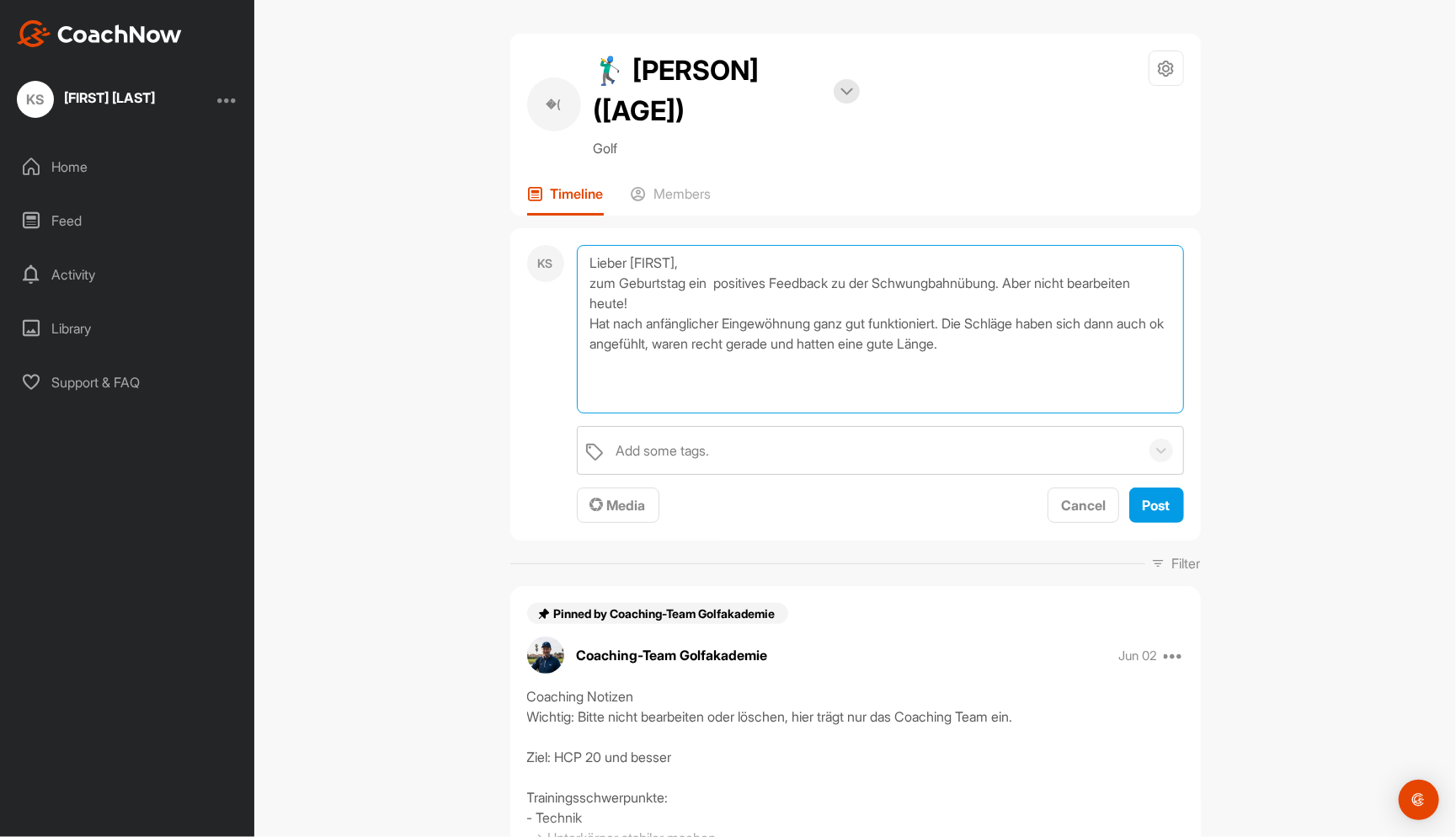 click on "Lieber [FIRST],
zum Geburtstag ein  positives Feedback zu der Schwungbahnübung. Aber nicht bearbeiten heute!
Hat nach anfänglicher Eingewöhnung ganz gut funktioniert. Die Schläge haben sich dann auch ok angefühlt, waren recht gerade und hatten eine gute Länge." at bounding box center [880, 329] 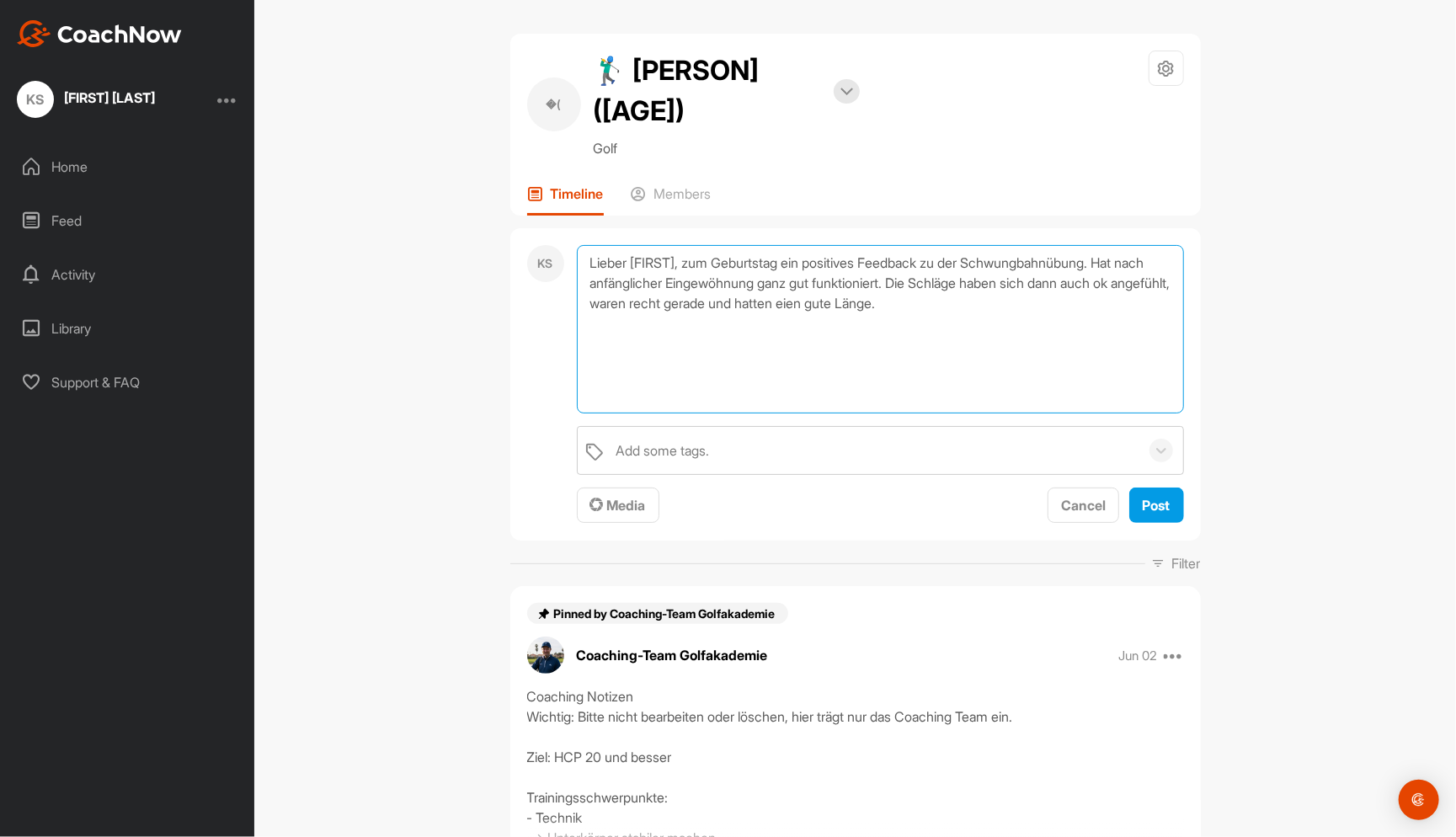 click on "Lieber [FIRST], zum Geburtstag ein positives Feedback zu der Schwungbahnübung. Hat nach anfänglicher Eingewöhnung ganz gut funktioniert. Die Schläge haben sich dann auch ok angefühlt, waren recht gerade und hatten eien gute Länge." at bounding box center [880, 329] 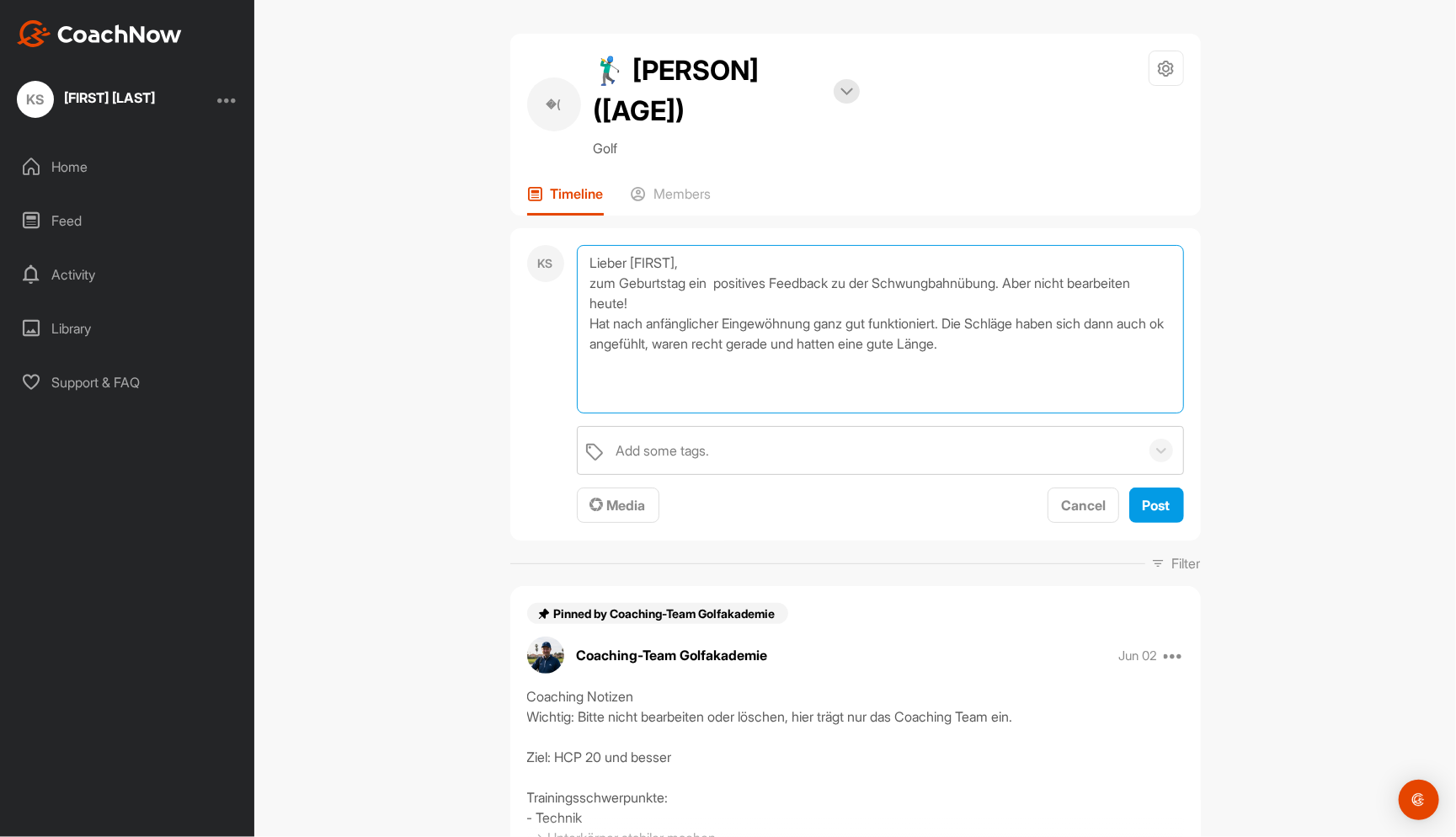 click on "Lieber [FIRST],
zum Geburtstag ein  positives Feedback zu der Schwungbahnübung. Aber nicht bearbeiten heute!
Hat nach anfänglicher Eingewöhnung ganz gut funktioniert. Die Schläge haben sich dann auch ok angefühlt, waren recht gerade und hatten eine gute Länge." at bounding box center [880, 329] 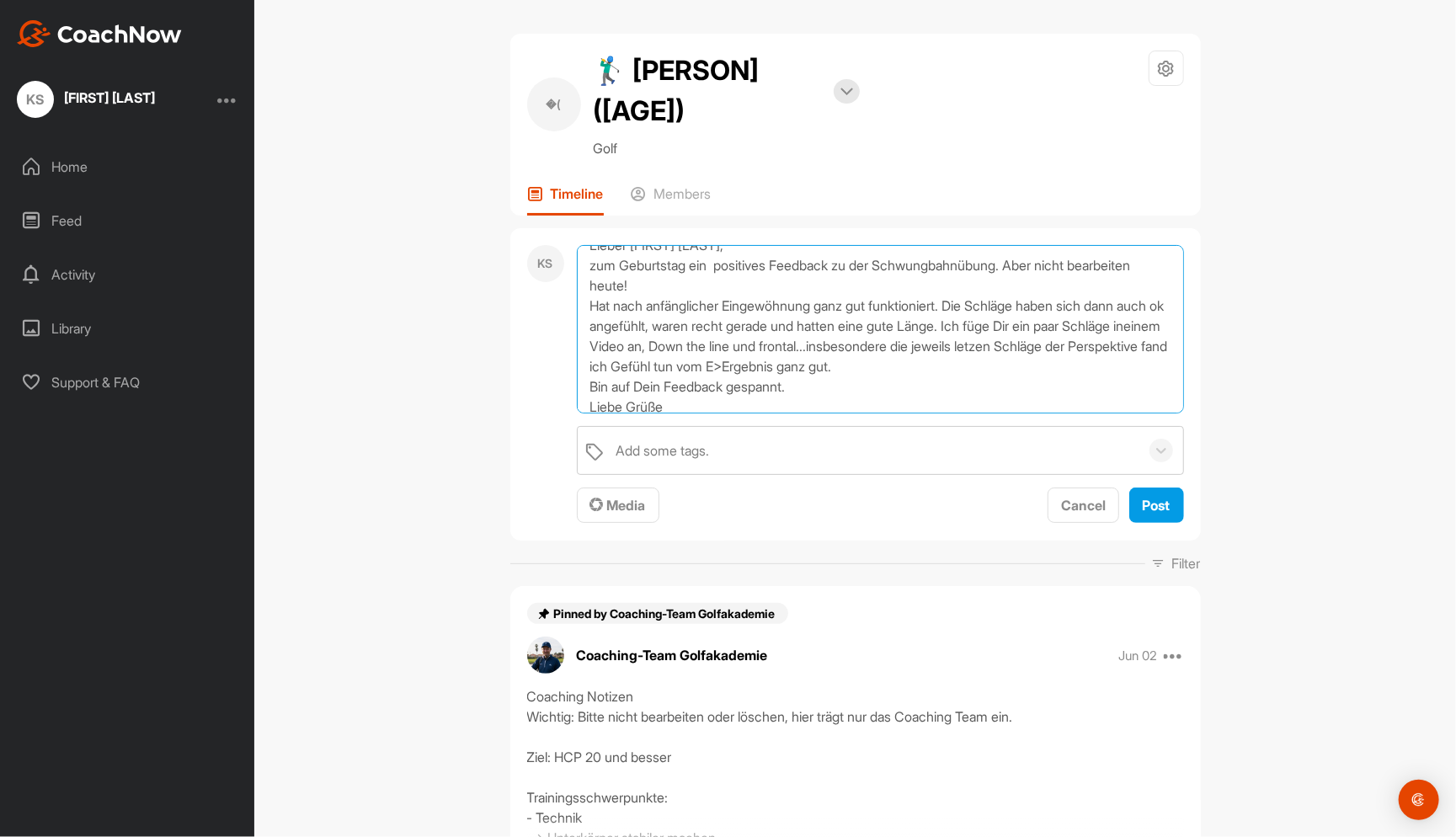 scroll, scrollTop: 37, scrollLeft: 0, axis: vertical 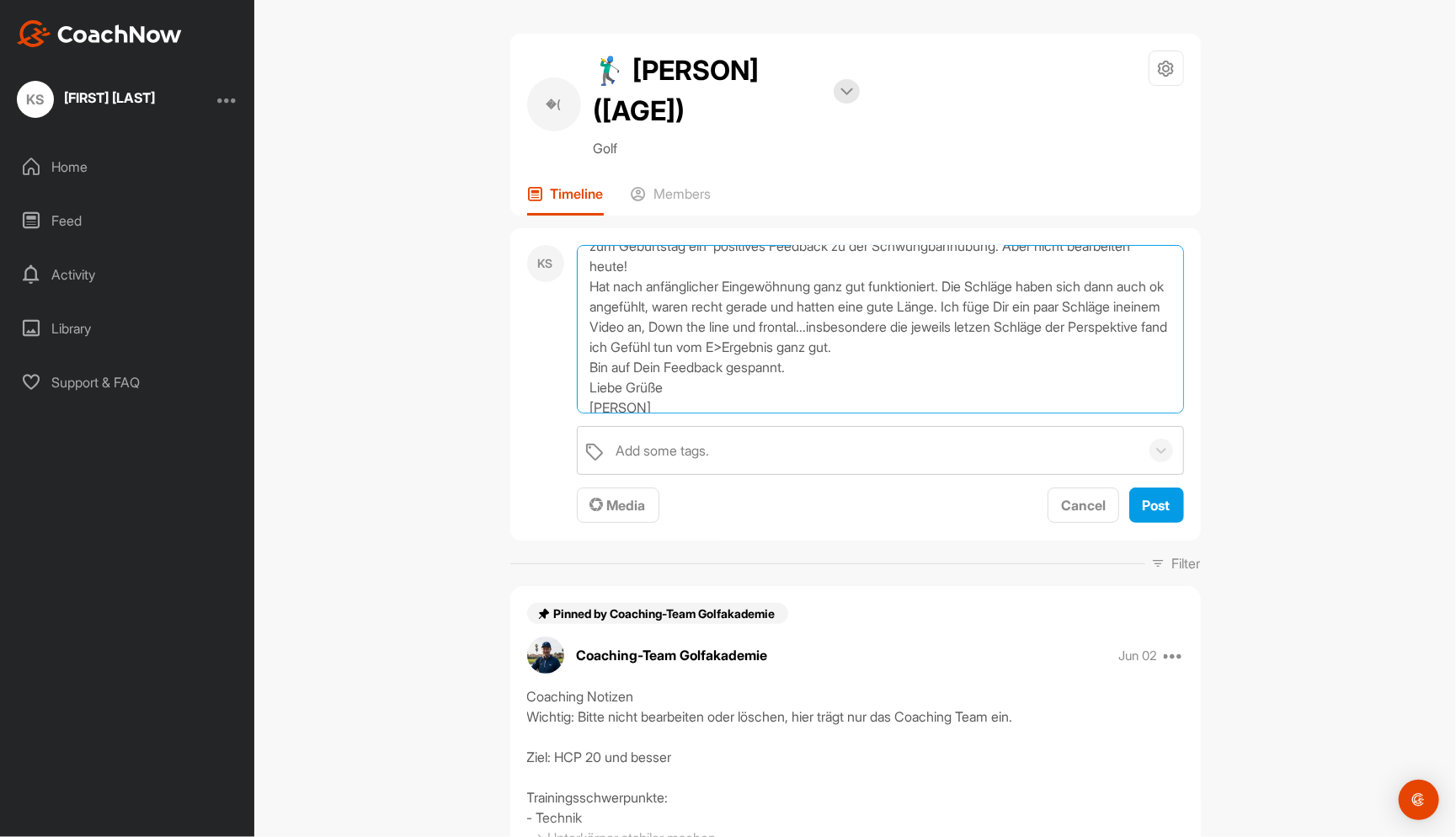 click on "Lieber [PERSON],
zum Geburtstag ein  positives Feedback zu der Schwungbahnübung. Aber nicht bearbeiten heute!
Hat nach anfänglicher Eingewöhnung ganz gut funktioniert. Die Schläge haben sich dann auch ok angefühlt, waren recht gerade und hatten eine gute Länge. Ich füge Dir ein paar Schläge ineinem Video an, Down the line und frontal...insbesondere die jeweils letzen Schläge der Perspektive fand ich Gefühl tun vom E>Ergebnis ganz gut.
Bin auf Dein Feedback gespannt.
Liebe Grüße
[PERSON]" at bounding box center [880, 329] 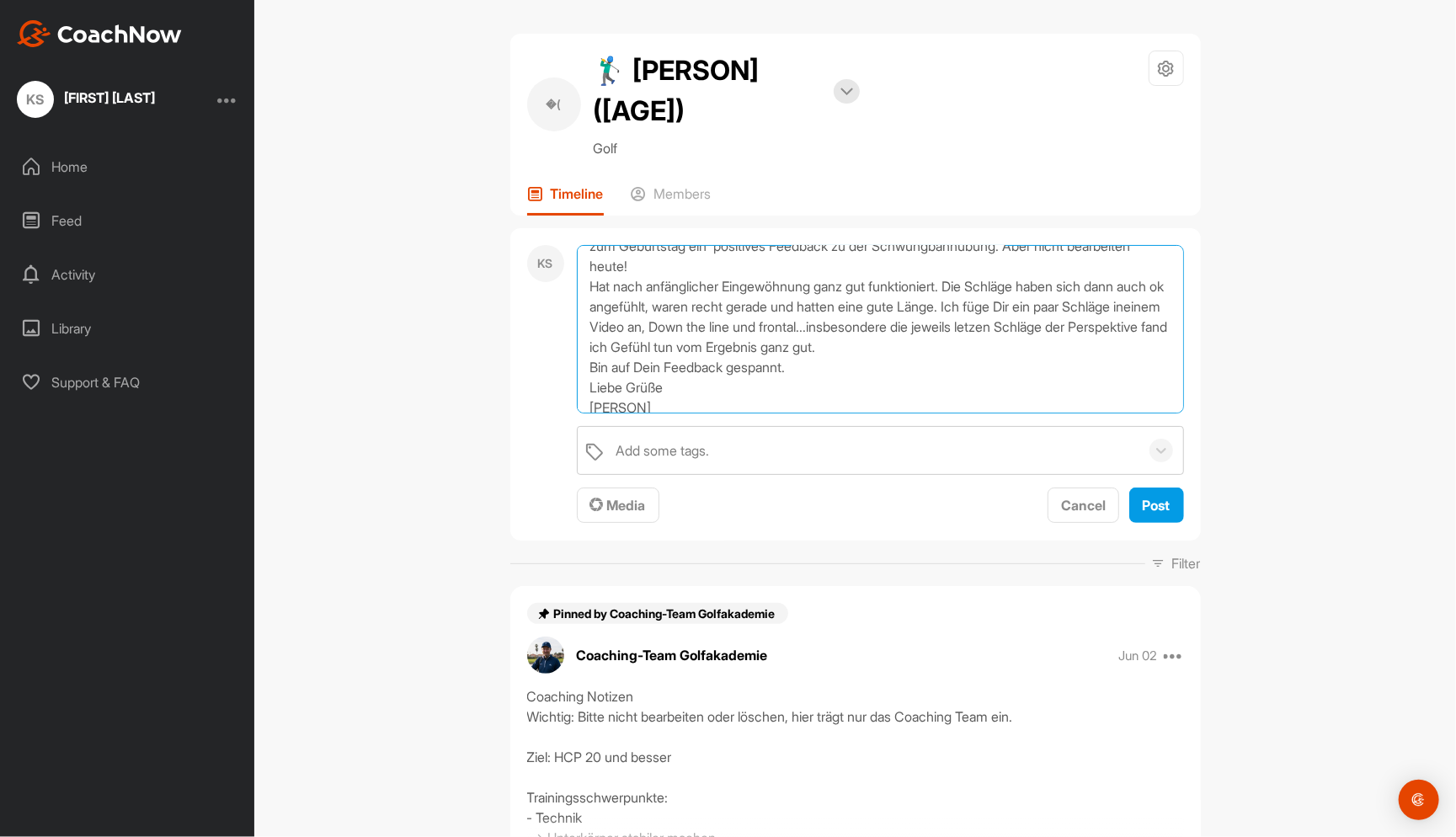 click on "Lieber [PERSON],
zum Geburtstag ein  positives Feedback zu der Schwungbahnübung. Aber nicht bearbeiten heute!
Hat nach anfänglicher Eingewöhnung ganz gut funktioniert. Die Schläge haben sich dann auch ok angefühlt, waren recht gerade und hatten eine gute Länge. Ich füge Dir ein paar Schläge ineinem Video an, Down the line und frontal...insbesondere die jeweils letzen Schläge der Perspektive fand ich Gefühl tun vom Ergebnis ganz gut.
Bin auf Dein Feedback gespannt.
Liebe Grüße
[PERSON]" at bounding box center (880, 329) 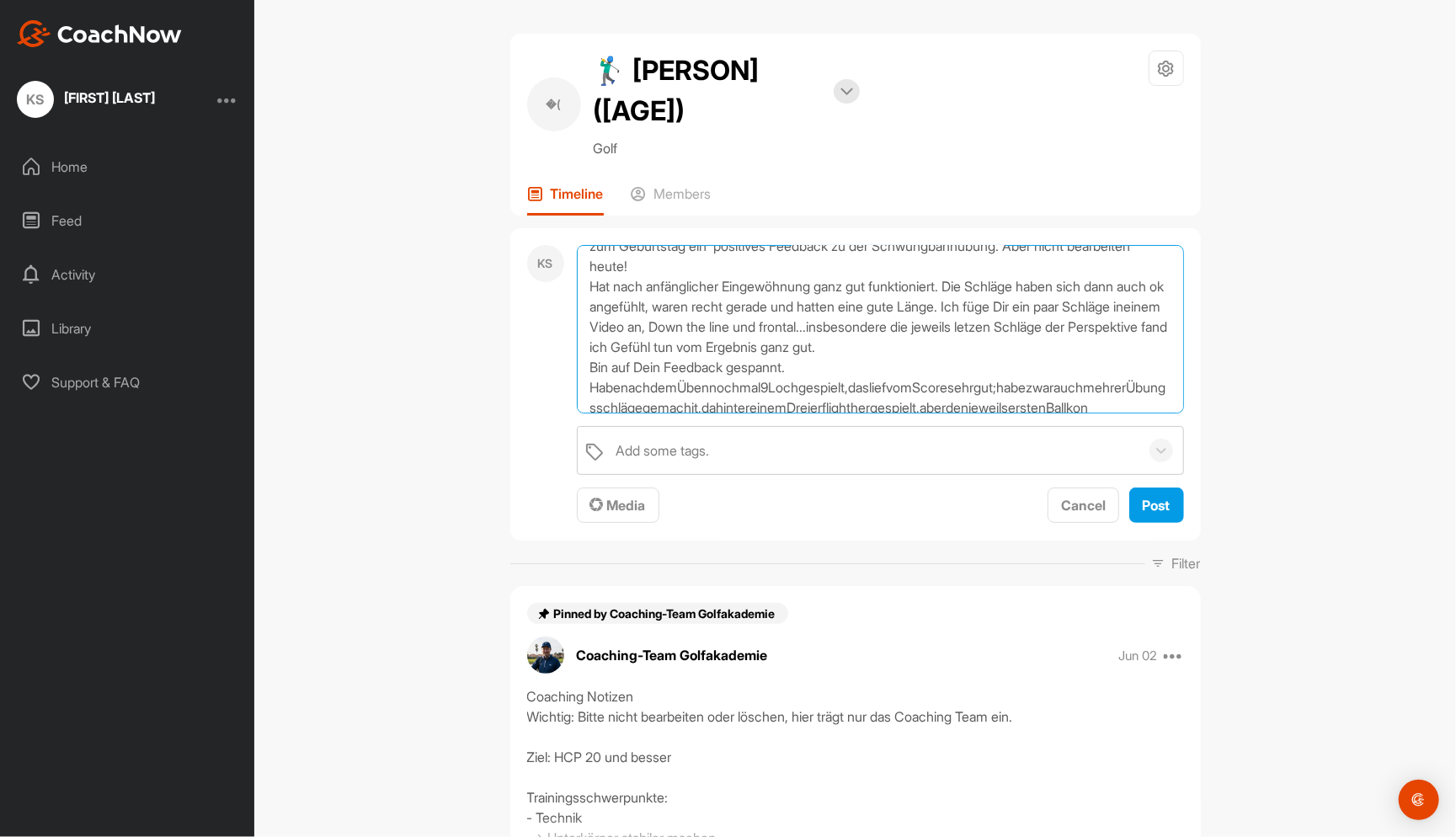 scroll, scrollTop: 57, scrollLeft: 0, axis: vertical 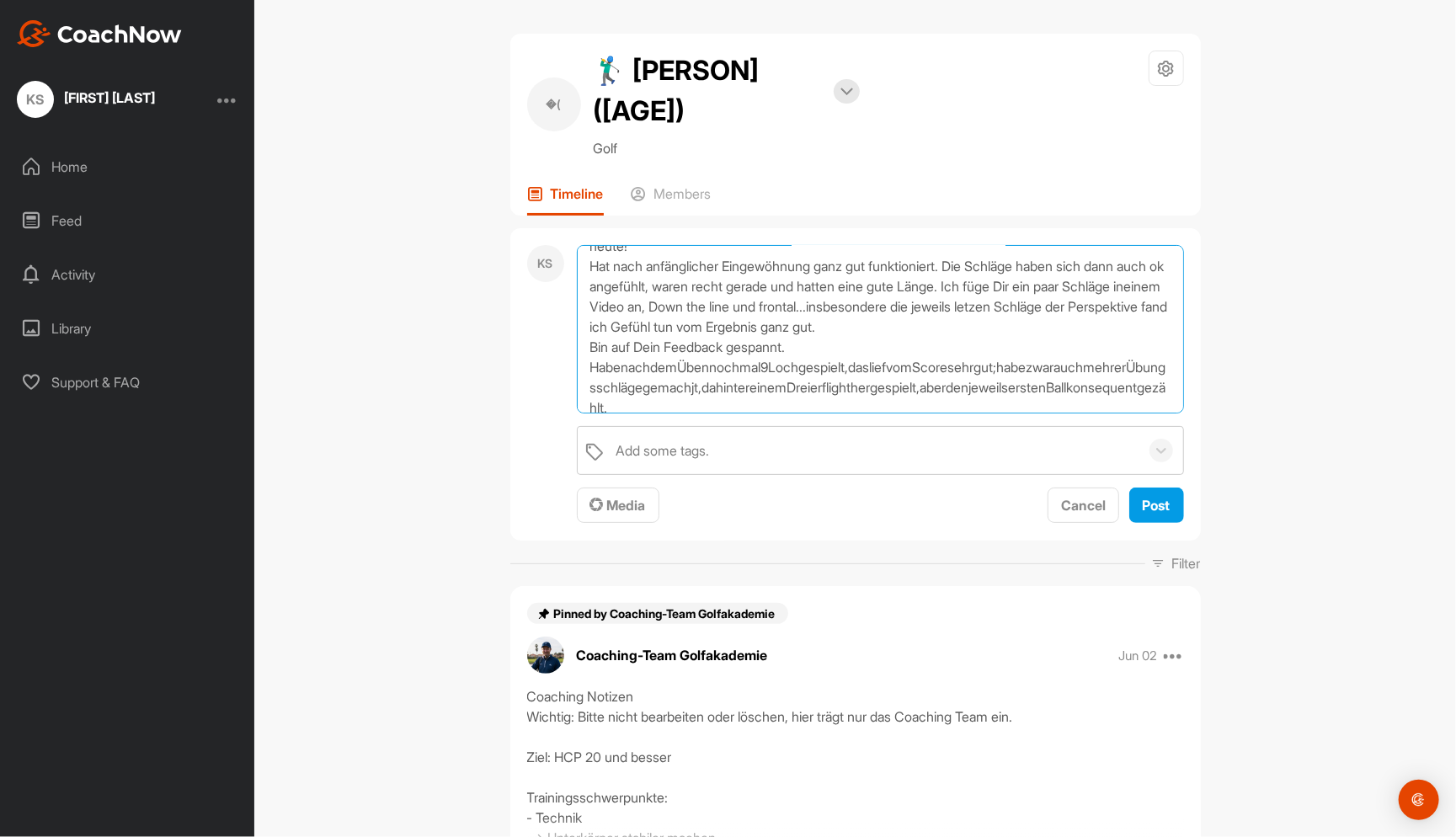 click on "Lieber [FIRST] [LAST],
zum Geburtstag ein  positives Feedback zu der Schwungbahnübung. Aber nicht bearbeiten heute!
Hat nach anfänglicher Eingewöhnung ganz gut funktioniert. Die Schläge haben sich dann auch ok angefühlt, waren recht gerade und hatten eine gute Länge. Ich füge Dir ein paar Schläge ineinem Video an, Down the line und frontal...insbesondere die jeweils letzen Schläge der Perspektive fand ich Gefühl tun vom Ergebnis ganz gut.
Bin auf Dein Feedback gespannt.
HabenachdemÜbennochmal9Lochgespielt,dasliefvomScoresehrgut;habezwarauchmehrerÜbungsschlägegemachjt,dahintereinemDreierflighthergespielt,aberdenjeweilserstenBallkonsequentgezählt.
Liebe Grüße
[FIRST]" at bounding box center (880, 329) 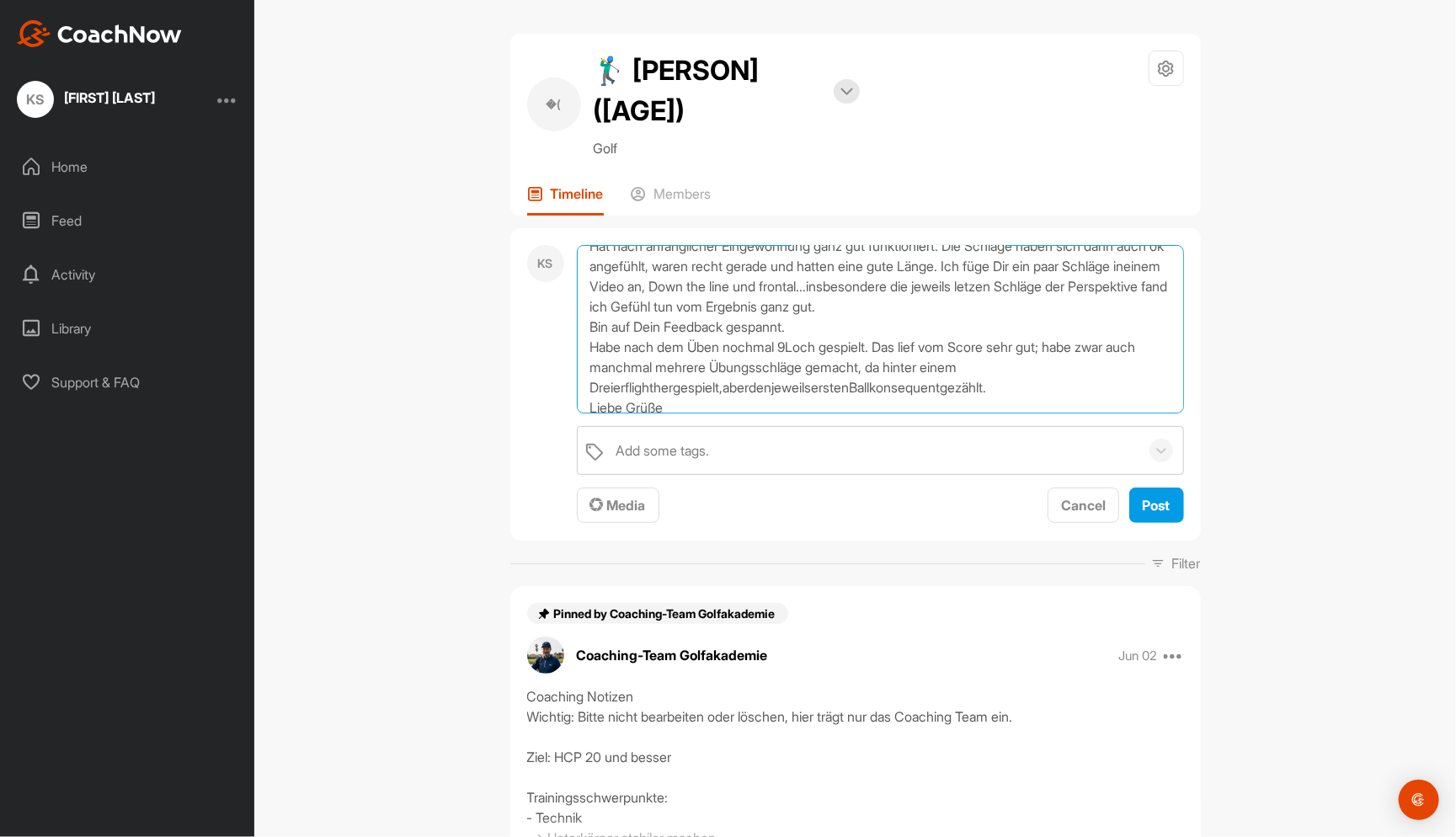 click on "Lieber [FIRST],
zum Geburtstag ein positives Feedback zu der Schwungbahnübung. Aber nicht bearbeiten heute!
Hat nach anfänglicher Eingewöhnung ganz gut funktioniert. Die Schläge haben sich dann auch ok angefühlt, waren recht gerade und hatten eine gute Länge. Ich füge Dir ein paar Schläge ineinem Video an, Down the line und frontal...insbesondere die jeweils letzen Schläge der Perspektive fand ich Gefühl tun vom Ergebnis ganz gut.
Bin auf Dein Feedback gespannt.
Habe nach dem Üben nochmal 9Loch gespielt. Das lief vom Score sehr gut; habe zwar auch manchmal mehrere Übungsschläge gemacht, da hinter einem Dreierflighthergespielt,aberdenjeweilserstenBallkonsequentgezählt.
Liebe Grüße
[FIRST]" at bounding box center (880, 329) 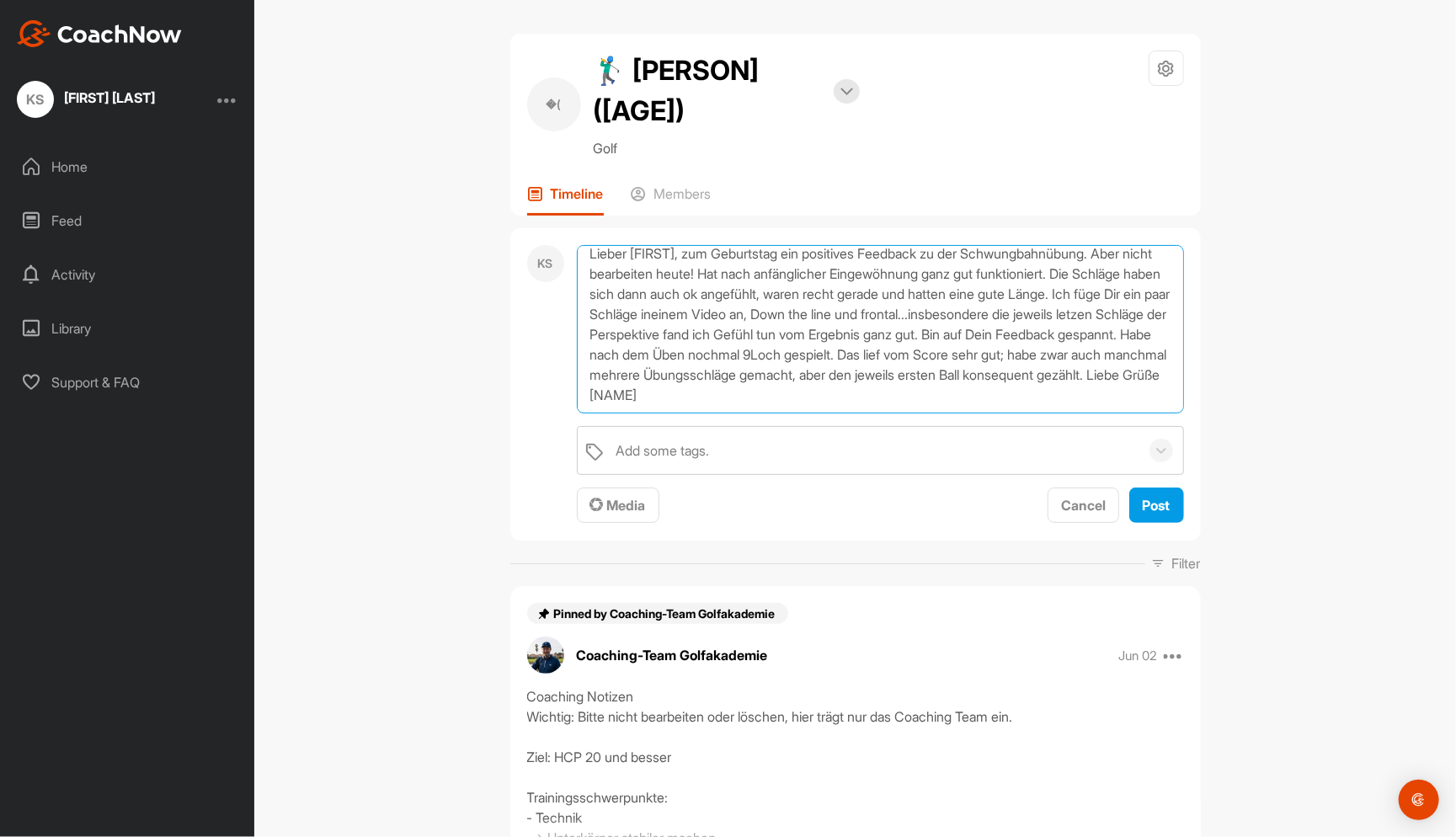 click on "Lieber [FIRST], zum Geburtstag ein positives Feedback zu der Schwungbahnübung. Aber nicht bearbeiten heute! Hat nach anfänglicher Eingewöhnung ganz gut funktioniert. Die Schläge haben sich dann auch ok angefühlt, waren recht gerade und hatten eine gute Länge. Ich füge Dir ein paar Schläge ineinem Video an, Down the line und frontal...insbesondere die jeweils letzen Schläge der Perspektive fand ich Gefühl tun vom Ergebnis ganz gut. Bin auf Dein Feedback gespannt. Habe nach dem Üben nochmal 9Loch gespielt. Das lief vom Score sehr gut; habe zwar auch manchmal mehrere Übungsschläge gemacht, aber den jeweils ersten Ball konsequent gezählt. Liebe Grüße [NAME]" at bounding box center [880, 329] 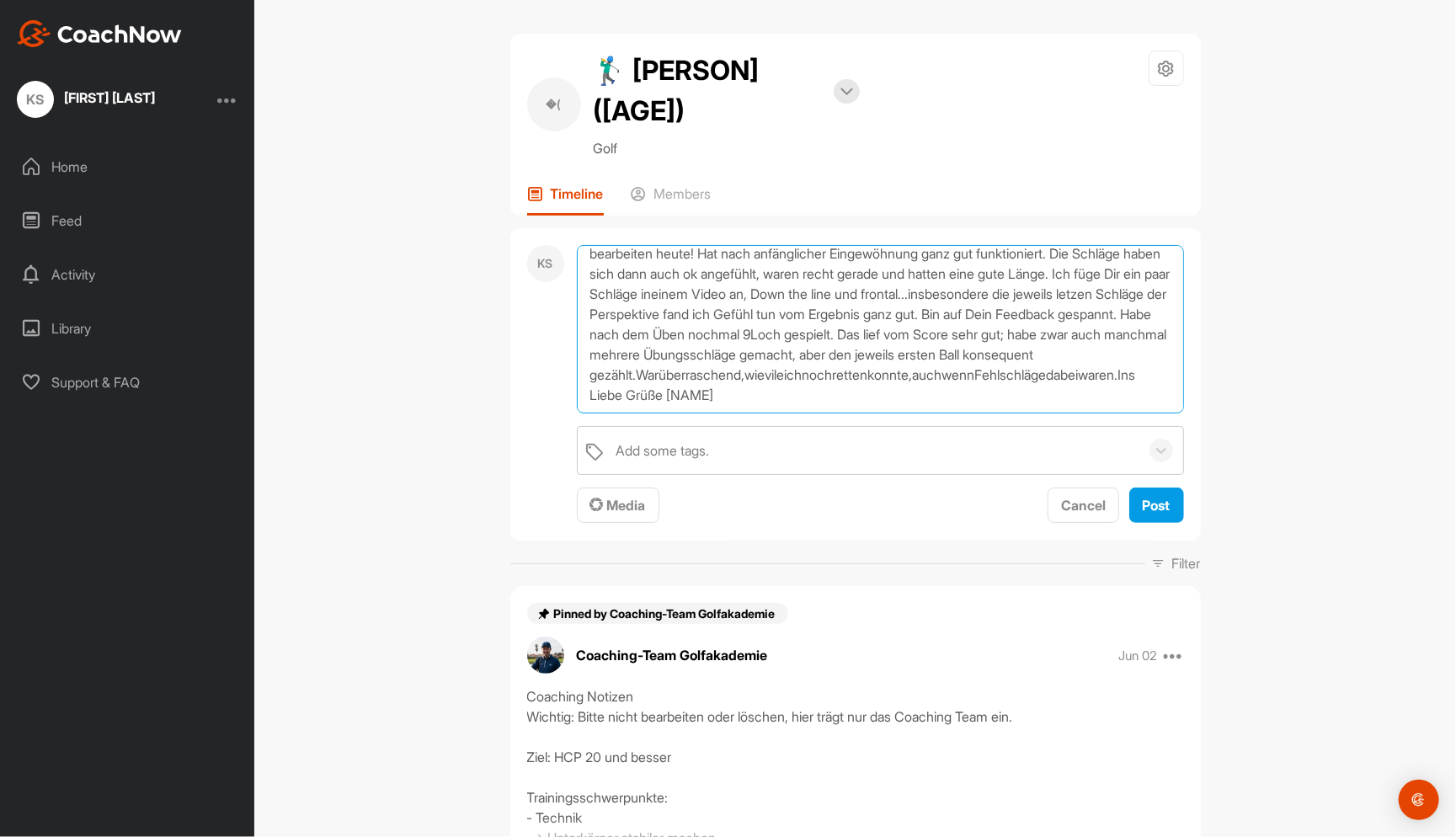scroll, scrollTop: 97, scrollLeft: 0, axis: vertical 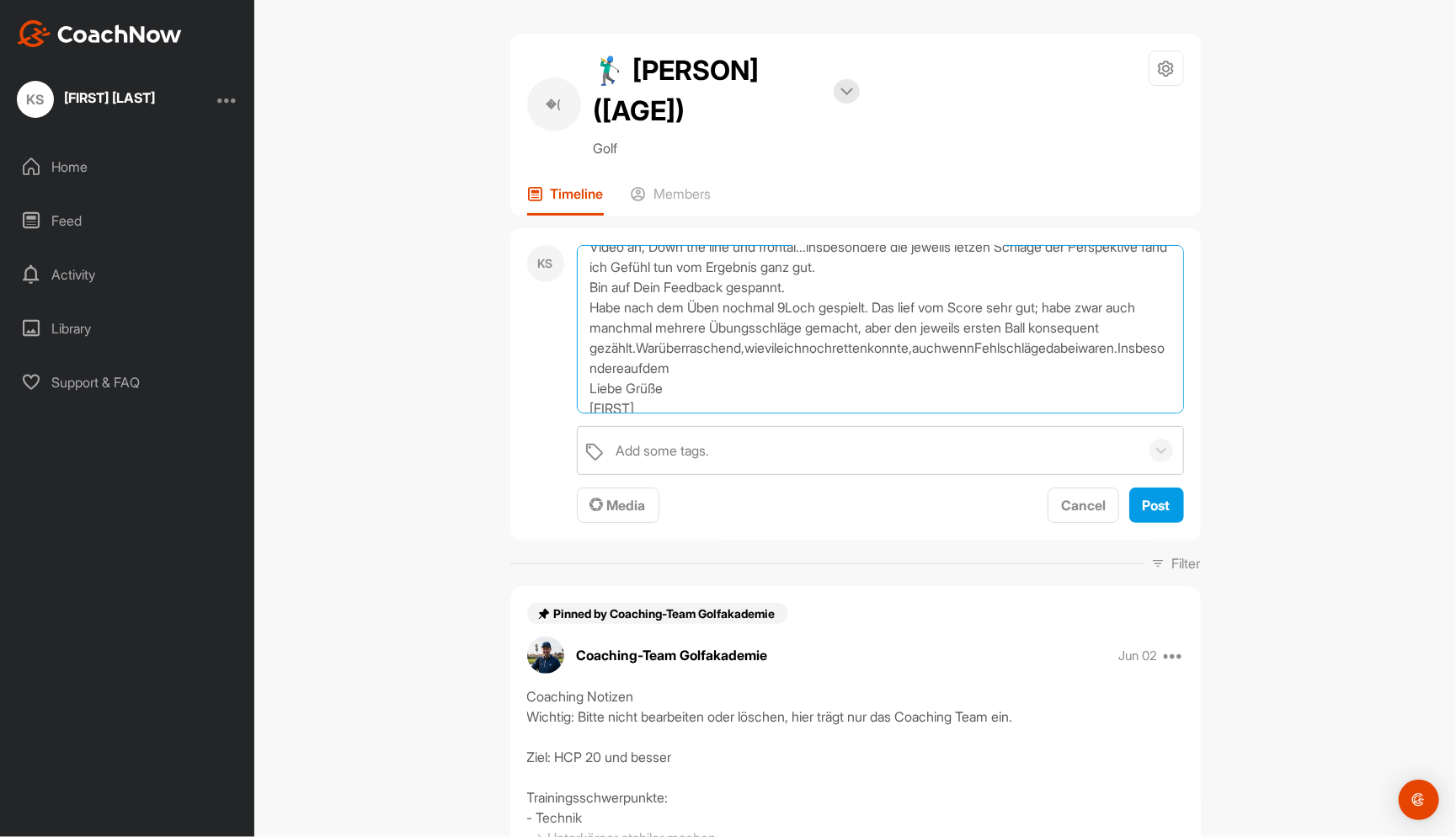 click on "Lieber [FIRST],
zum Geburtstag ein positives Feedback zu der Schwungbahnübung. Aber nicht bearbeiten heute!
Hat nach anfänglicher Eingewöhnung ganz gut funktioniert. Die Schläge haben sich dann auch ok angefühlt, waren recht gerade und hatten eine gute Länge. Ich füge Dir ein paar Schläge ineinem Video an, Down the line und frontal...insbesondere die jeweils letzen Schläge der Perspektive fand ich Gefühl tun vom Ergebnis ganz gut.
Bin auf Dein Feedback gespannt.
Habe nach dem Üben nochmal 9Loch gespielt. Das lief vom Score sehr gut; habe zwar auch manchmal mehrere Übungsschläge gemacht, aber den jeweils ersten Ball konsequent gezählt.Warüberraschend,wievileichnochrettenkonnte,auchwennFehlschlägedabeiwaren.Insbesondereaufdem
Liebe Grüße
[FIRST]" at bounding box center (880, 329) 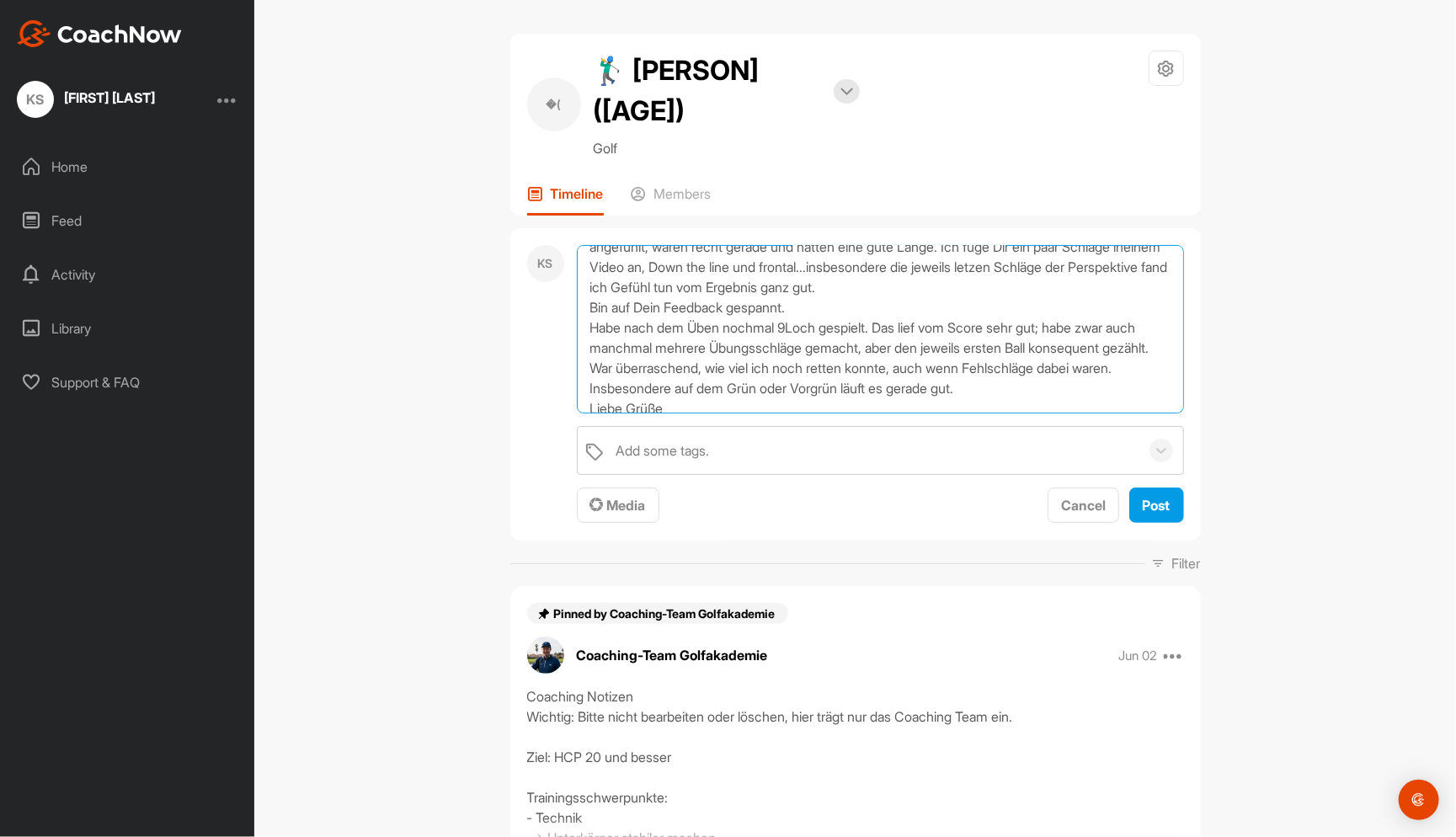 click on "Lieber [FIRST],
zum Geburtstag ein  positives Feedback zu der Schwungbahnübung. Aber nicht bearbeiten heute!
Hat nach anfänglicher Eingewöhnung ganz gut funktioniert. Die Schläge haben sich dann auch ok angefühlt, waren recht gerade und hatten eine gute Länge. Ich füge Dir ein paar Schläge ineinem Video an, Down the line und frontal...insbesondere die jeweils letzen Schläge der Perspektive fand ich Gefühl tun vom Ergebnis ganz gut.
Bin auf Dein Feedback gespannt.
Habe nach dem Üben nochmal 9Loch gespielt. Das lief vom Score sehr gut; habe zwar auch manchmal mehrere Übungsschläge gemacht, aber den jeweils ersten Ball konsequent gezählt. War überraschend, wie viel ich noch retten konnte, auch wenn Fehlschläge dabei waren. Insbesondere auf dem Grün oder Vorgrün läuft es gerade gut.
Liebe Grüße
[LAST]" at bounding box center (880, 329) 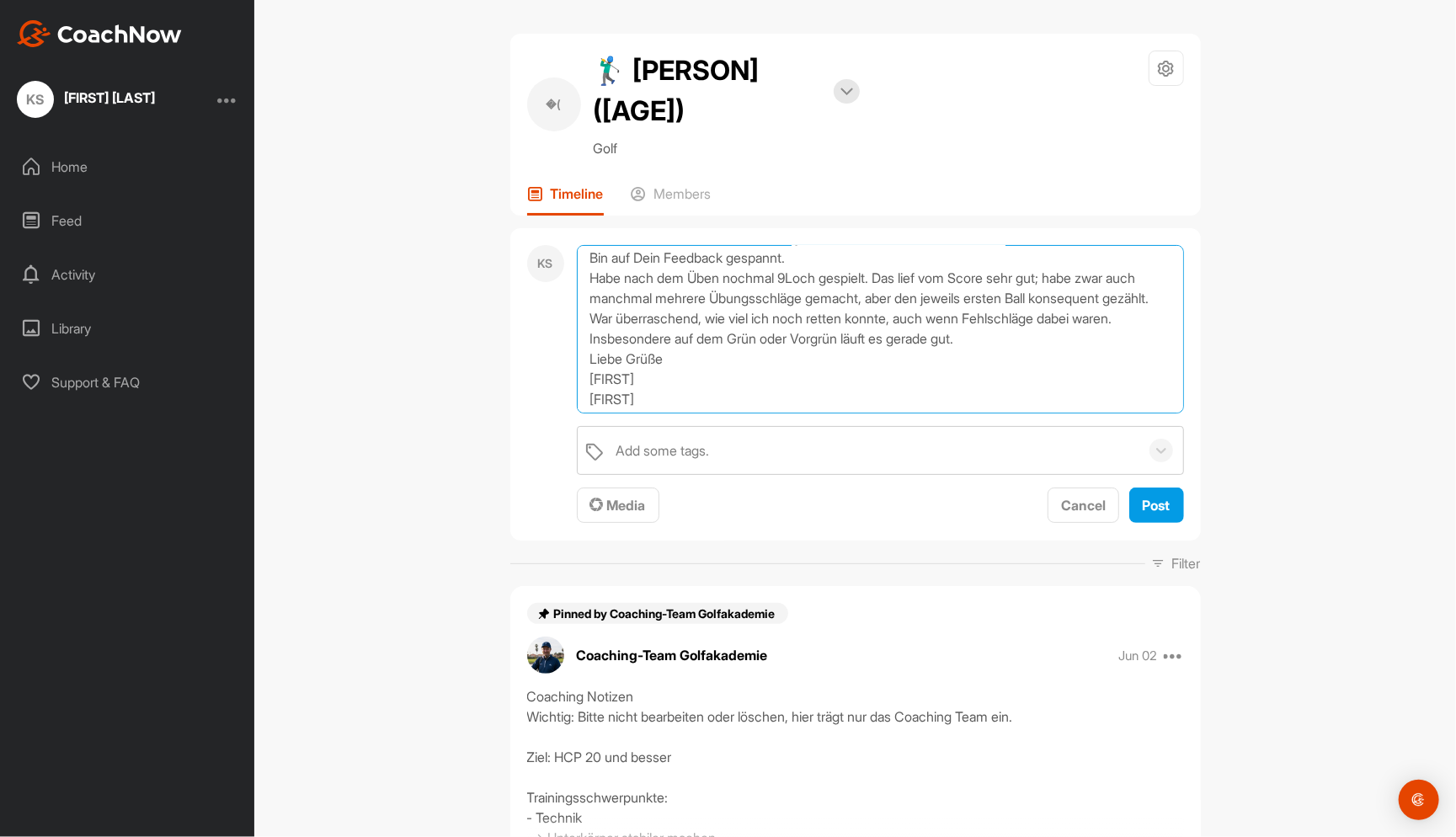scroll, scrollTop: 144, scrollLeft: 0, axis: vertical 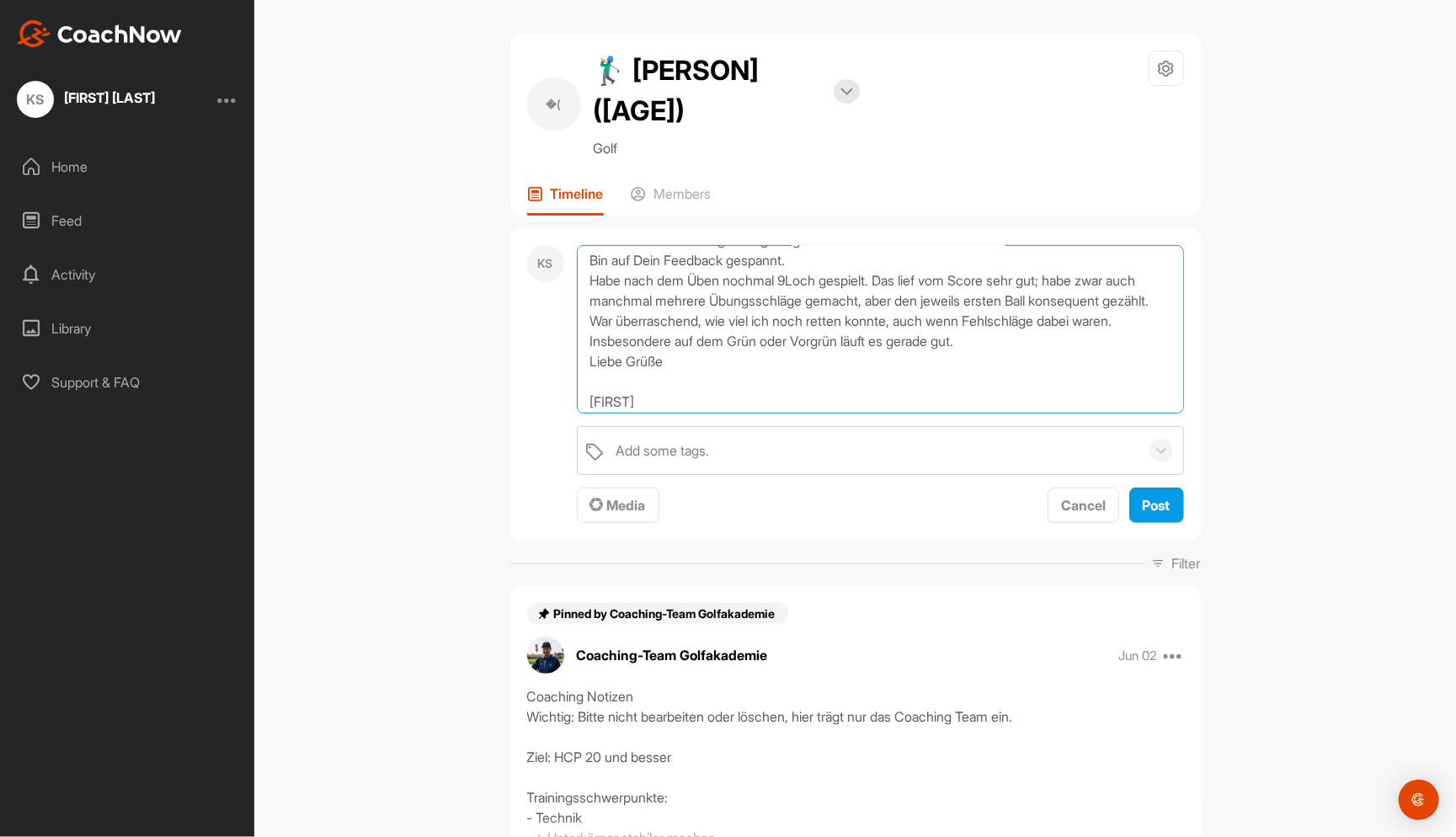 click on "Lieber [FIRST],
zum Geburtstag ein  positives Feedback zu der Schwungbahnübung. Aber nicht bearbeiten heute!
Hat nach anfänglicher Eingewöhnung ganz gut funktioniert. Die Schläge haben sich dann auch ok angefühlt, waren recht gerade und hatten eine gute Länge. Ich füge Dir ein paar Schläge ineinem Video an, Down the line und frontal...insbesondere die jeweils letzen Schläge der Perspektive fand ich Gefühl tun vom Ergebnis ganz gut.
Bin auf Dein Feedback gespannt.
Habe nach dem Üben nochmal 9Loch gespielt. Das lief vom Score sehr gut; habe zwar auch manchmal mehrere Übungsschläge gemacht, aber den jeweils ersten Ball konsequent gezählt. War überraschend, wie viel ich noch retten konnte, auch wenn Fehlschläge dabei waren. Insbesondere auf dem Grün oder Vorgrün läuft es gerade gut.
Liebe Grüße
[FIRST]" at bounding box center (880, 329) 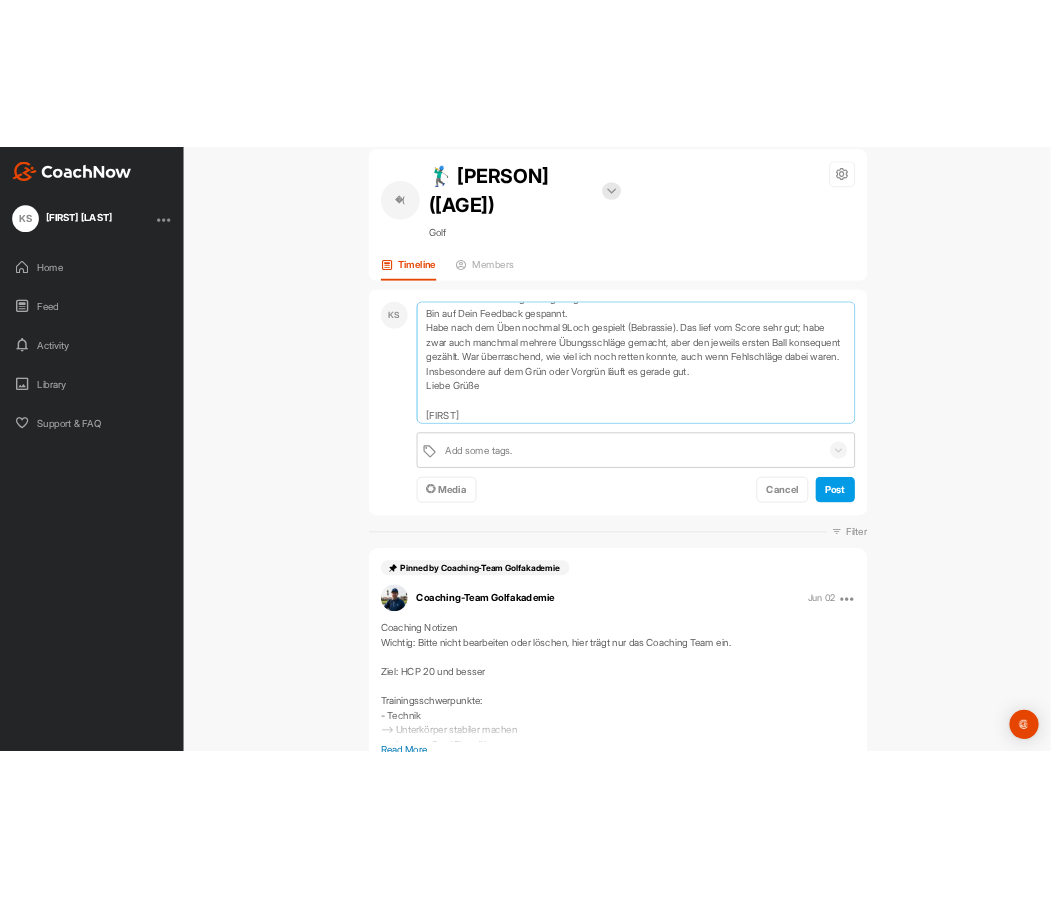 scroll, scrollTop: 37, scrollLeft: 0, axis: vertical 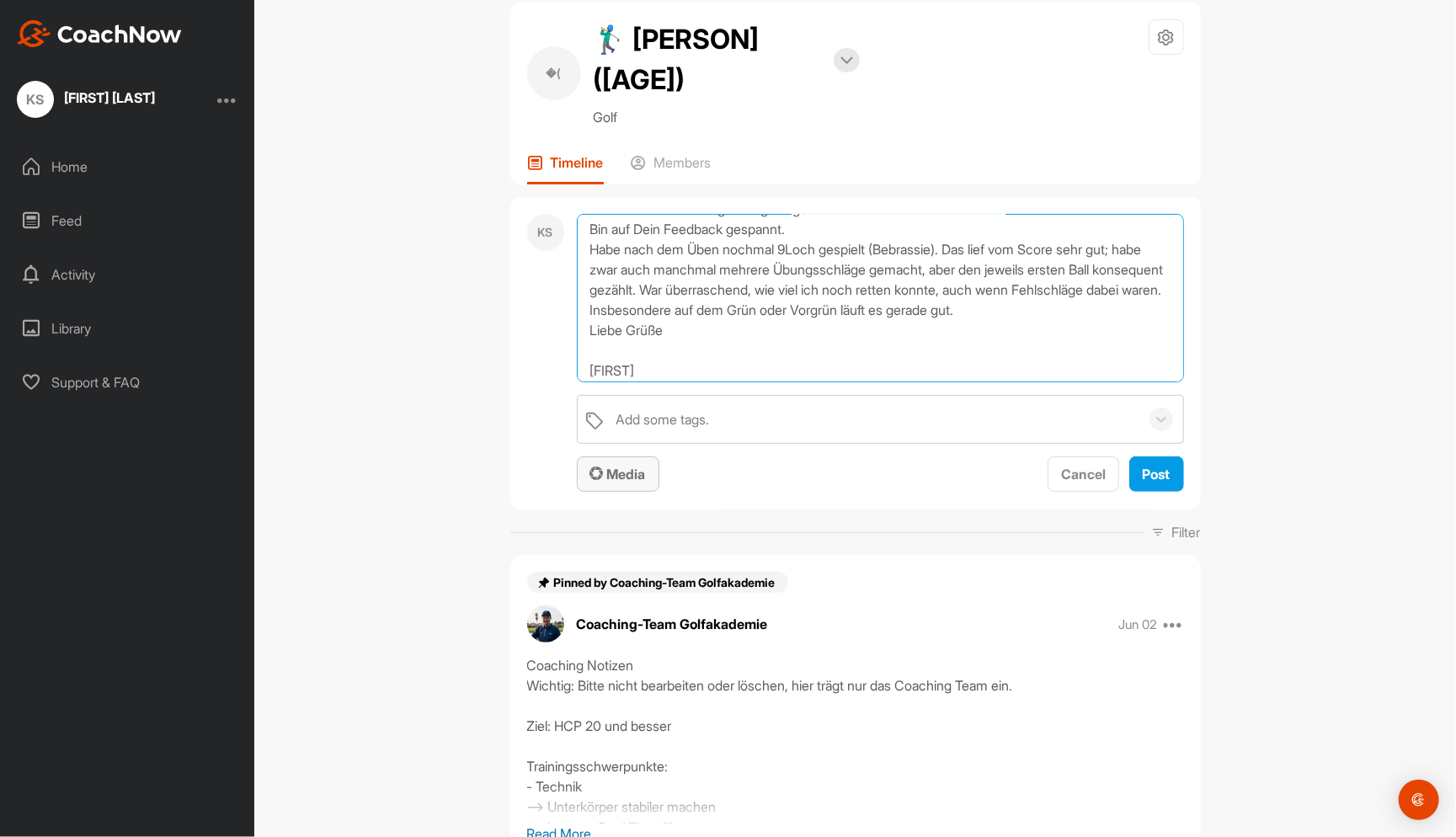 type on "Lieber [FIRST] [LAST],
zum Geburtstag ein  positives Feedback zu der Schwungbahnübung. Aber nicht bearbeiten heute!
Hat nach anfänglicher Eingewöhnung ganz gut funktioniert. Die Schläge haben sich dann auch ok angefühlt, waren recht gerade und hatten eine gute Länge. Ich füge Dir ein paar Schläge ineinem Video an, Down the line und frontal...insbesondere die jeweils letzen Schläge der Perspektive fand ich Gefühl tun vom Ergebnis ganz gut.
Bin auf Dein Feedback gespannt.
Habe nach dem Üben nochmal 9Loch gespielt (Bebrassie). Das lief vom Score sehr gut; habe zwar auch manchmal mehrere Übungsschläge gemacht, aber den jeweils ersten Ball konsequent gezählt. War überraschend, wie viel ich noch retten konnte, auch wenn Fehlschläge dabei waren. Insbesondere auf dem Grün oder Vorgrün läuft es gerade gut.
Liebe Grüße
[FIRST]" 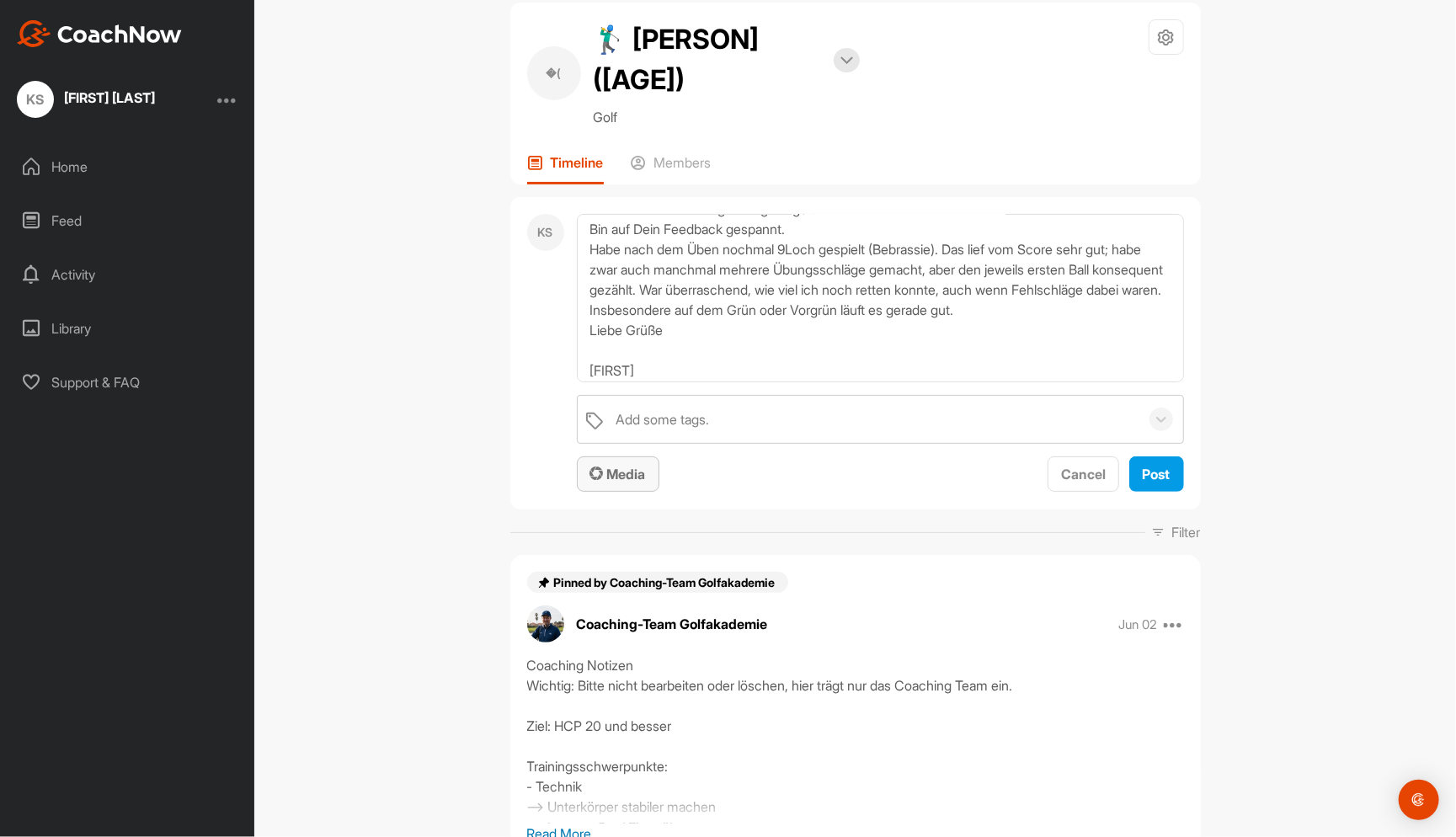 click on "Media" at bounding box center [618, 474] 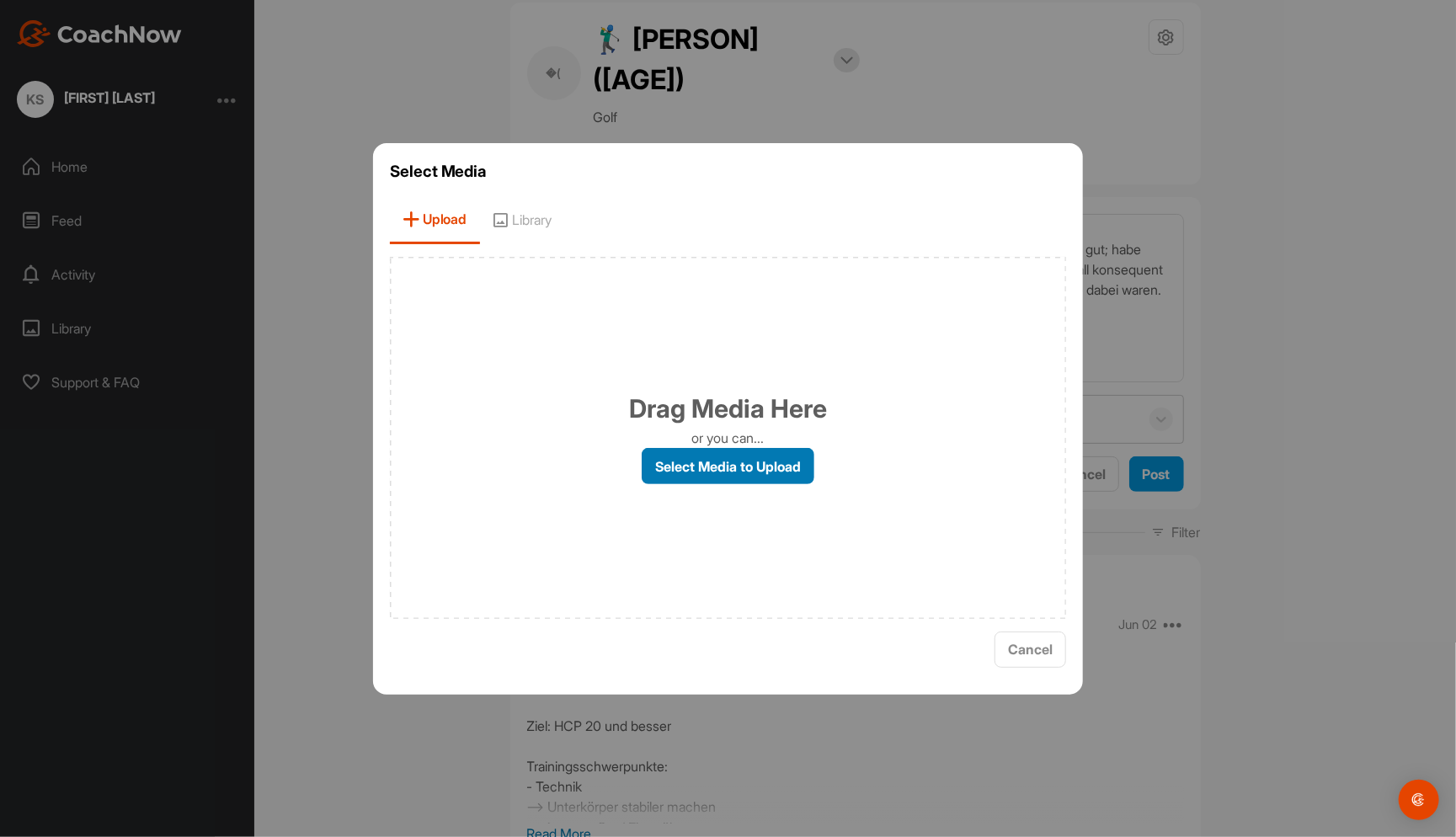 click on "Select Media to Upload" at bounding box center (728, 466) 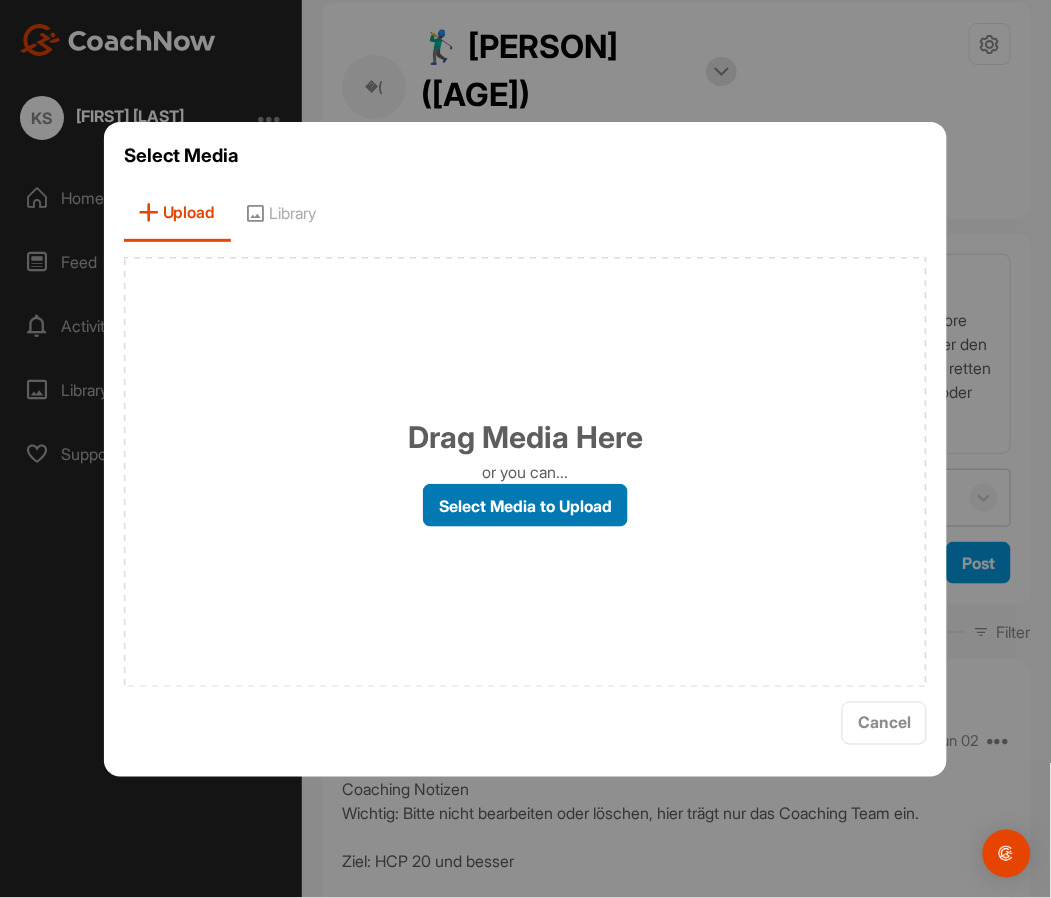 click on "Select Media to Upload" at bounding box center (525, 505) 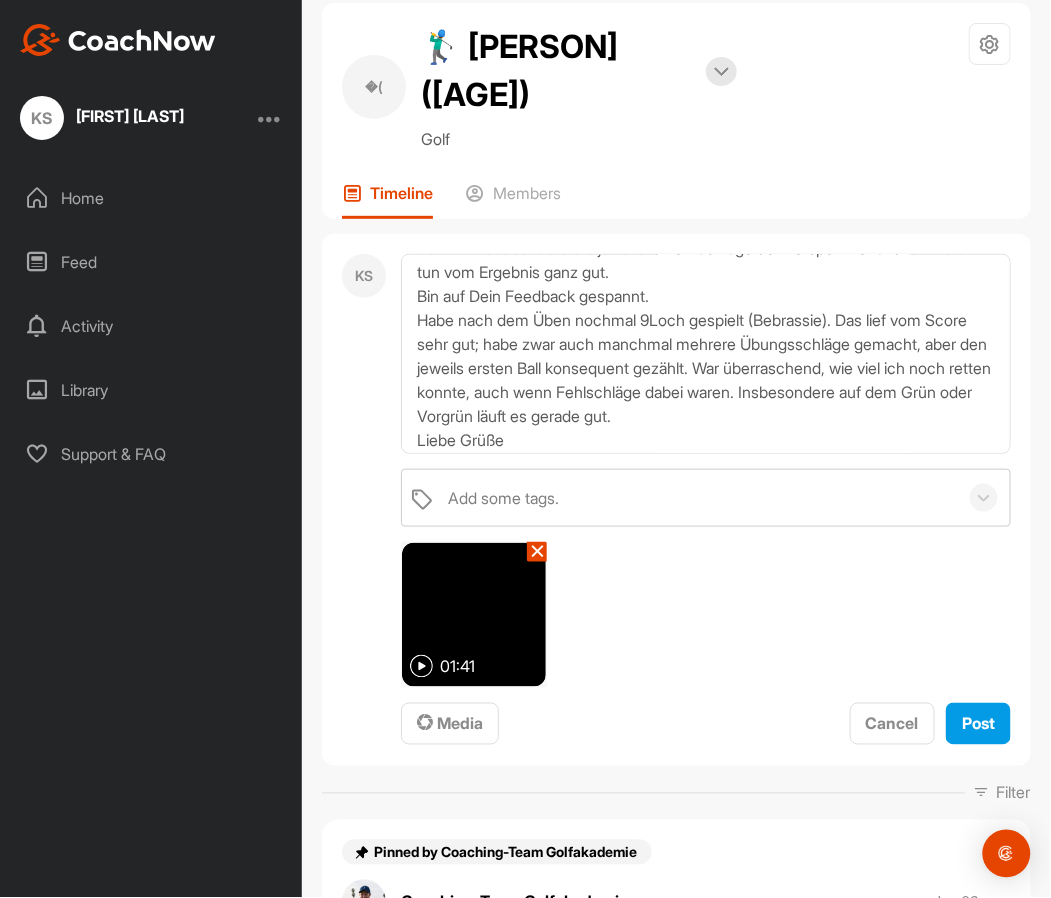 click at bounding box center [474, 615] 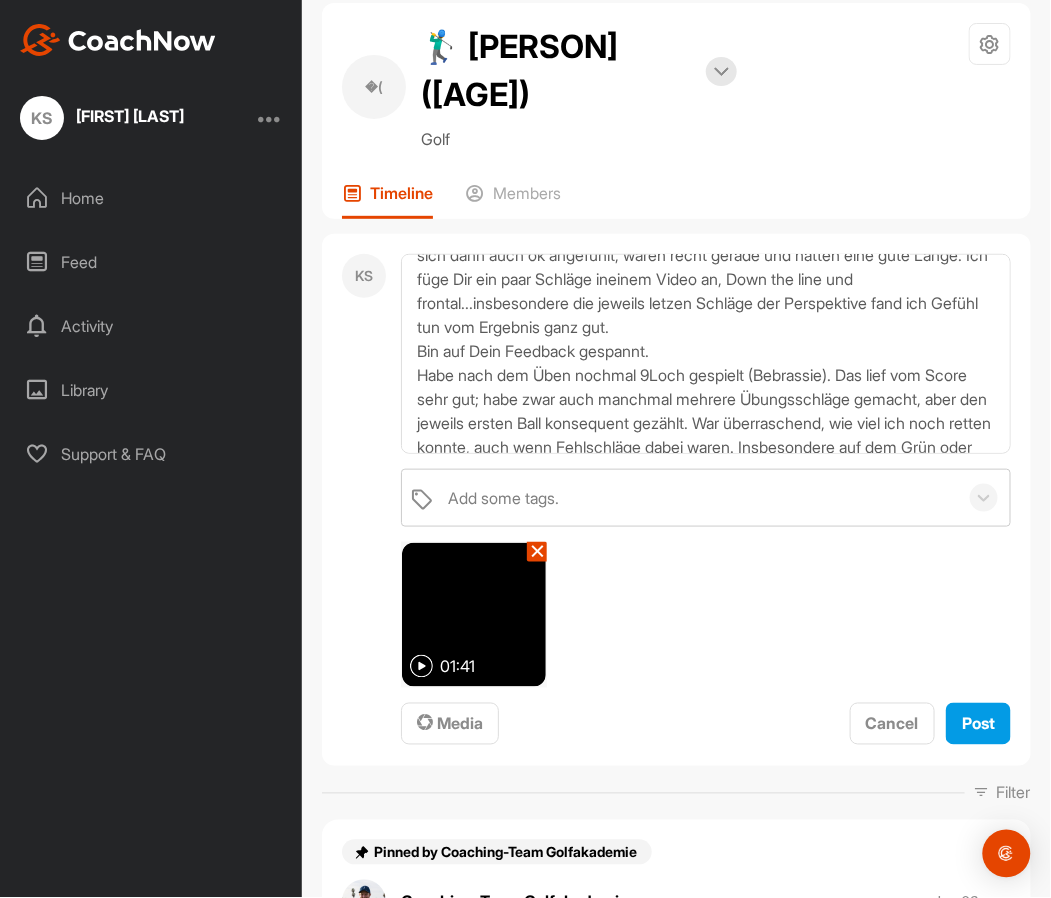 scroll, scrollTop: 156, scrollLeft: 0, axis: vertical 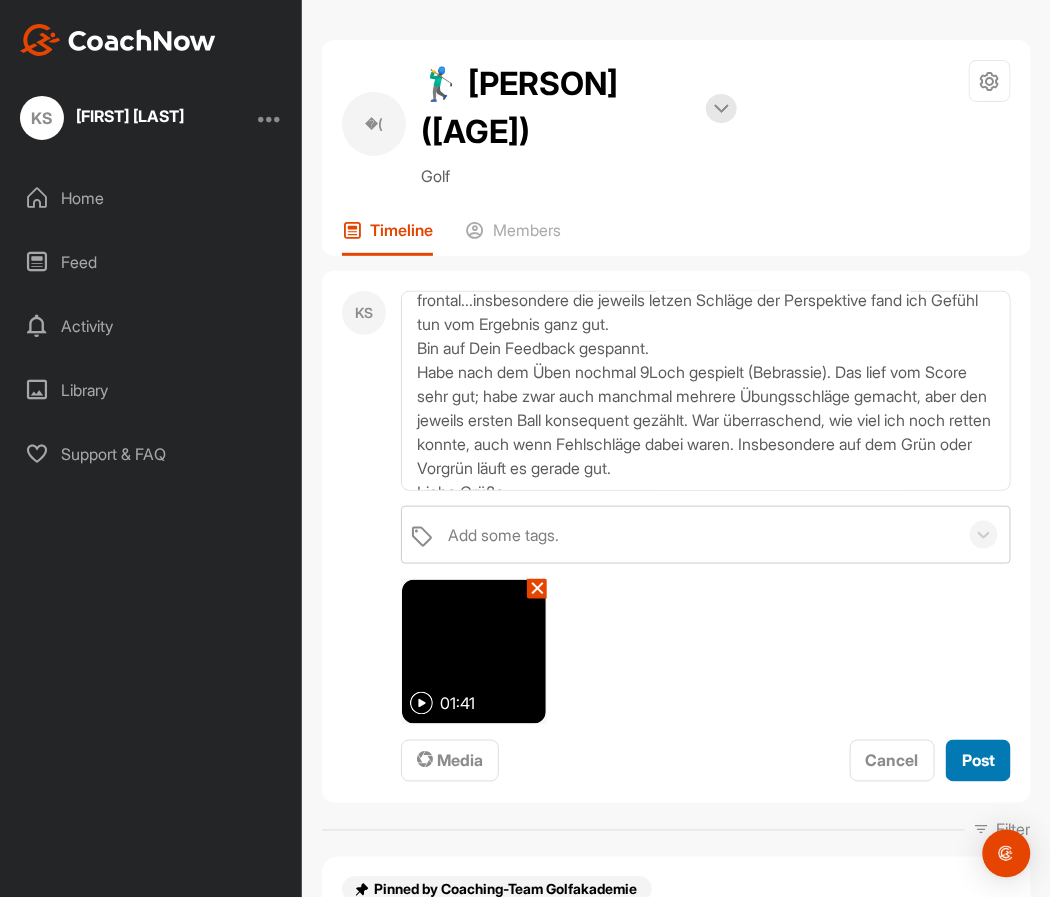 click on "Post" at bounding box center (978, 761) 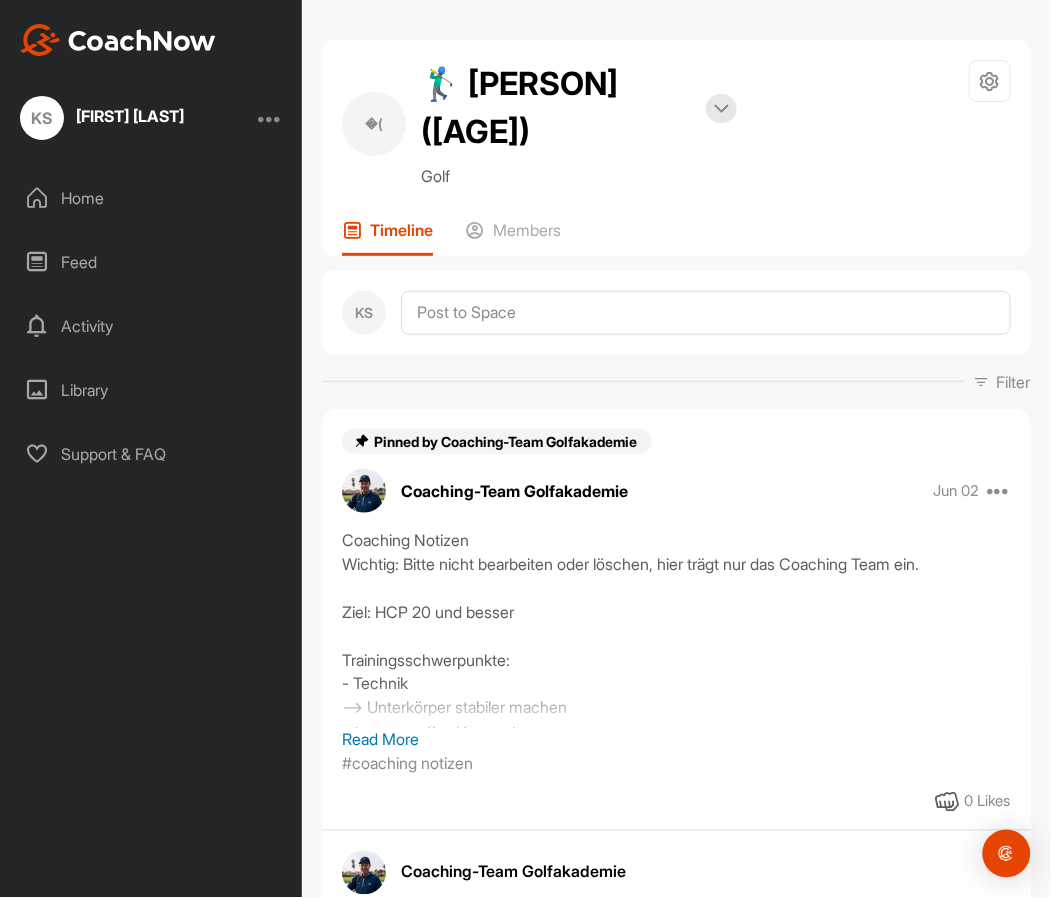 scroll, scrollTop: 0, scrollLeft: 0, axis: both 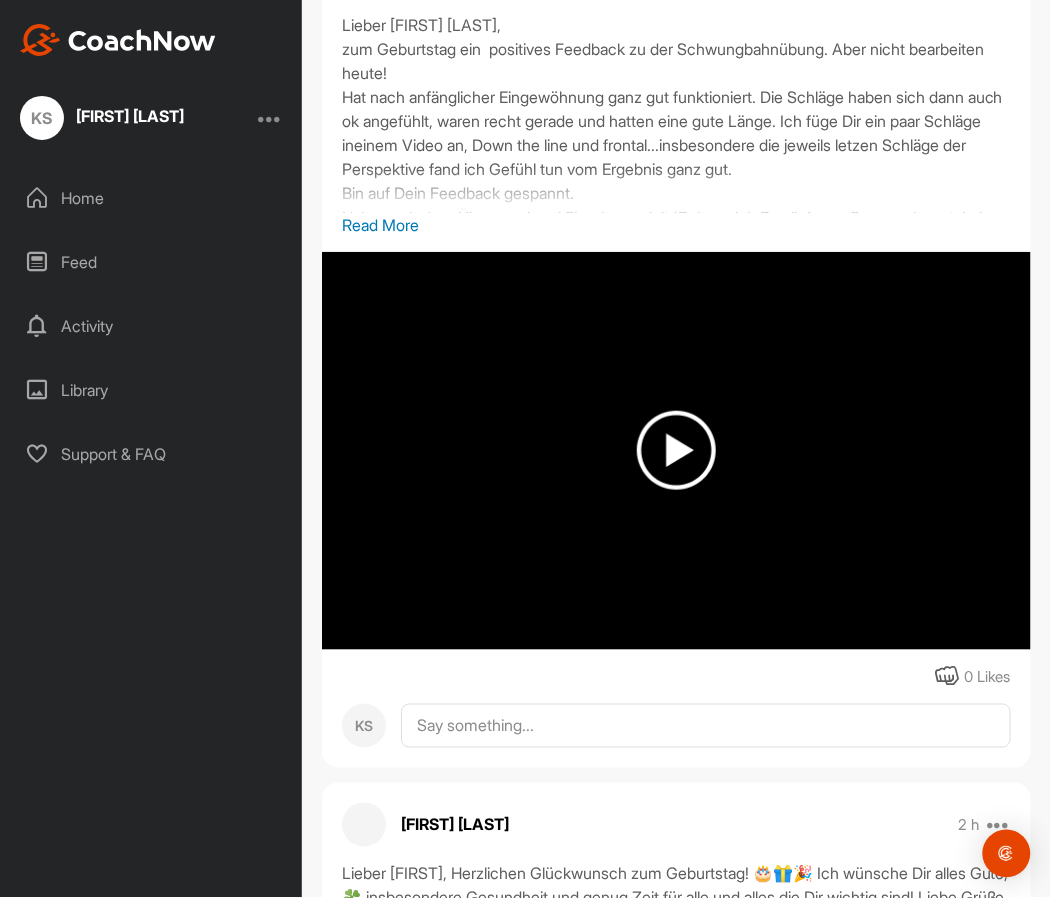 click at bounding box center [676, 450] 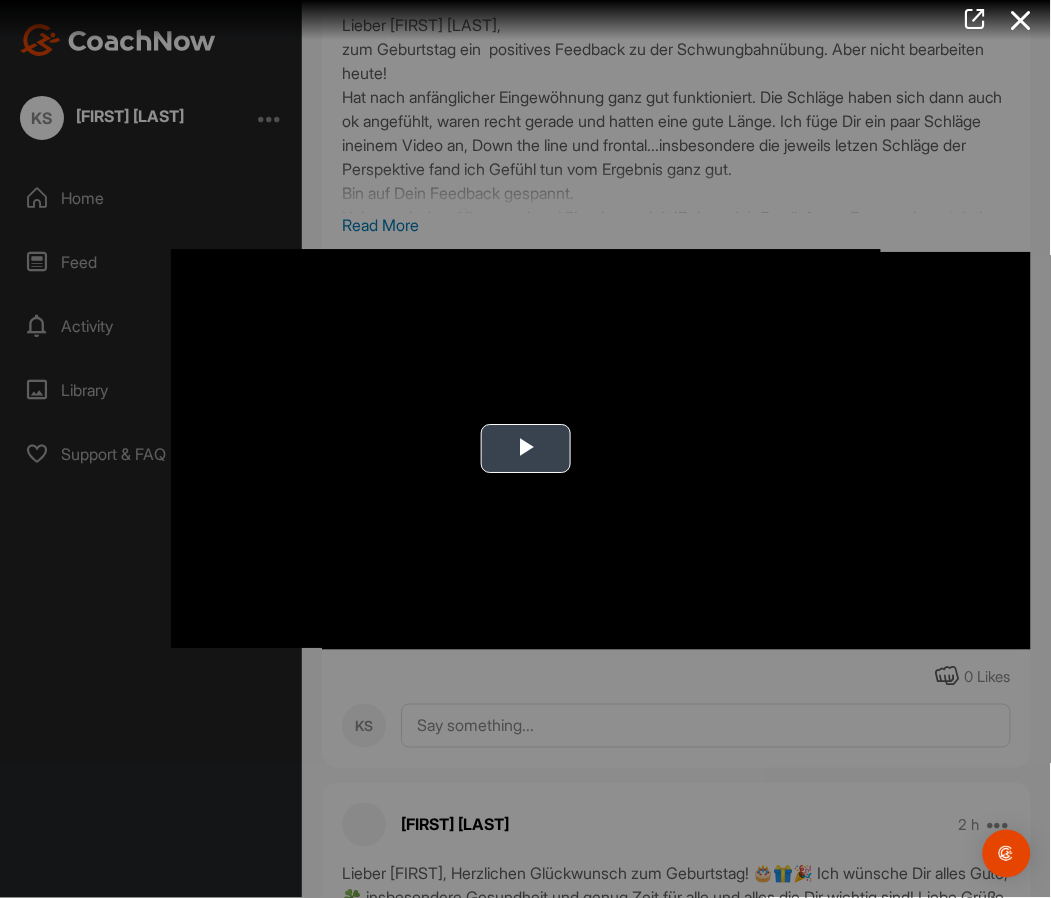 click at bounding box center [526, 449] 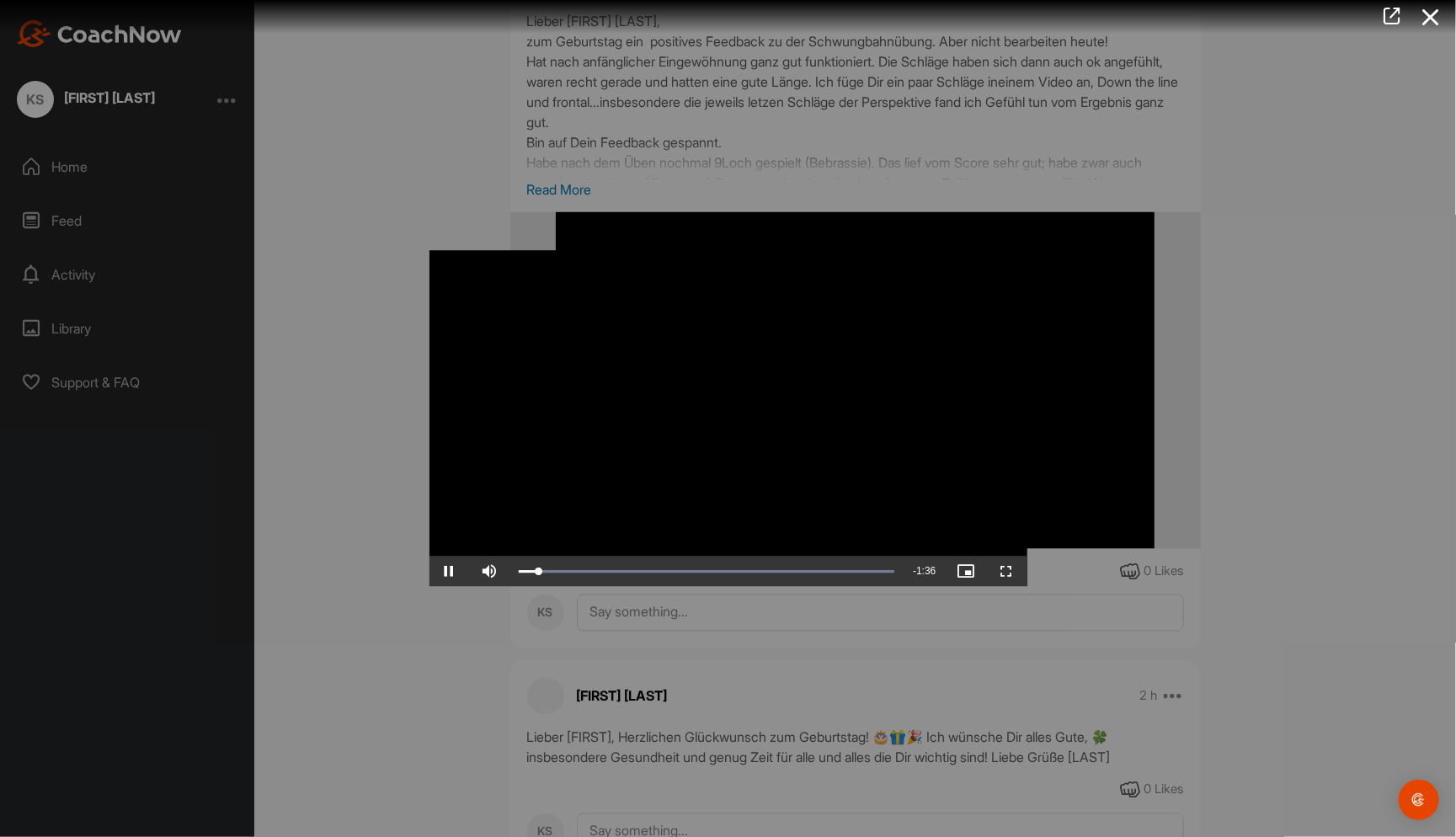 click at bounding box center [1007, 572] 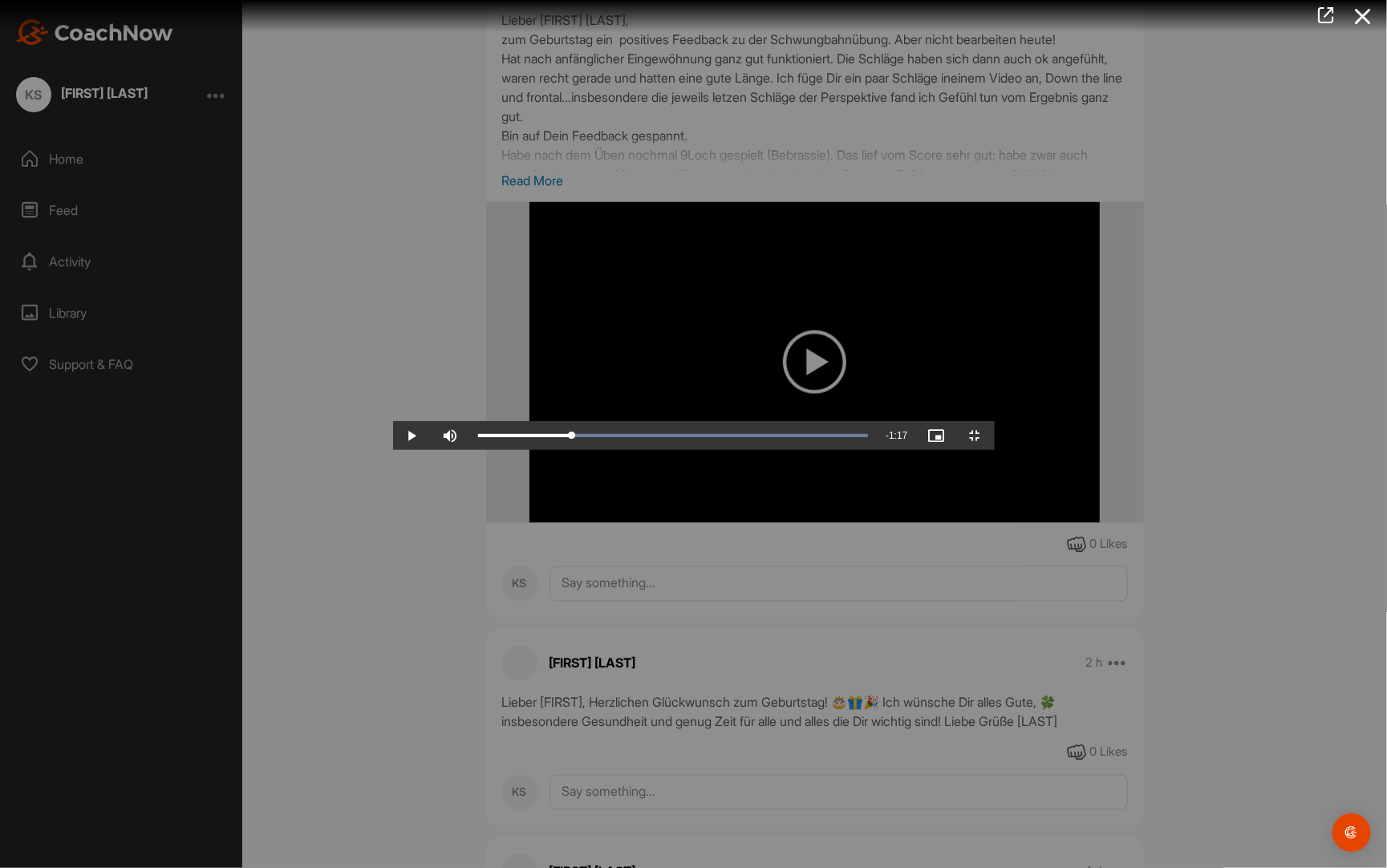 drag, startPoint x: 201, startPoint y: 853, endPoint x: 499, endPoint y: 838, distance: 298.3773 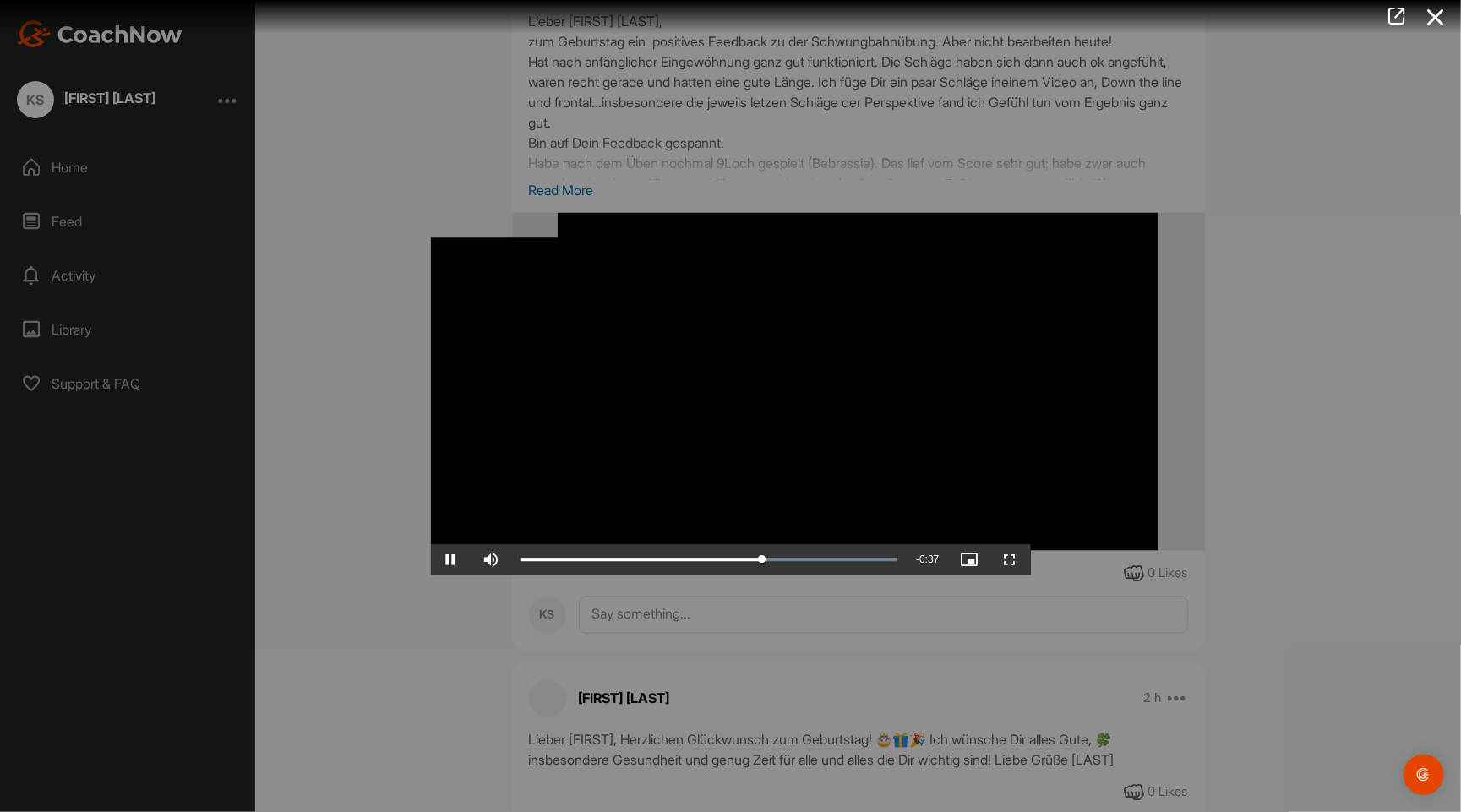 click at bounding box center (451, 559) 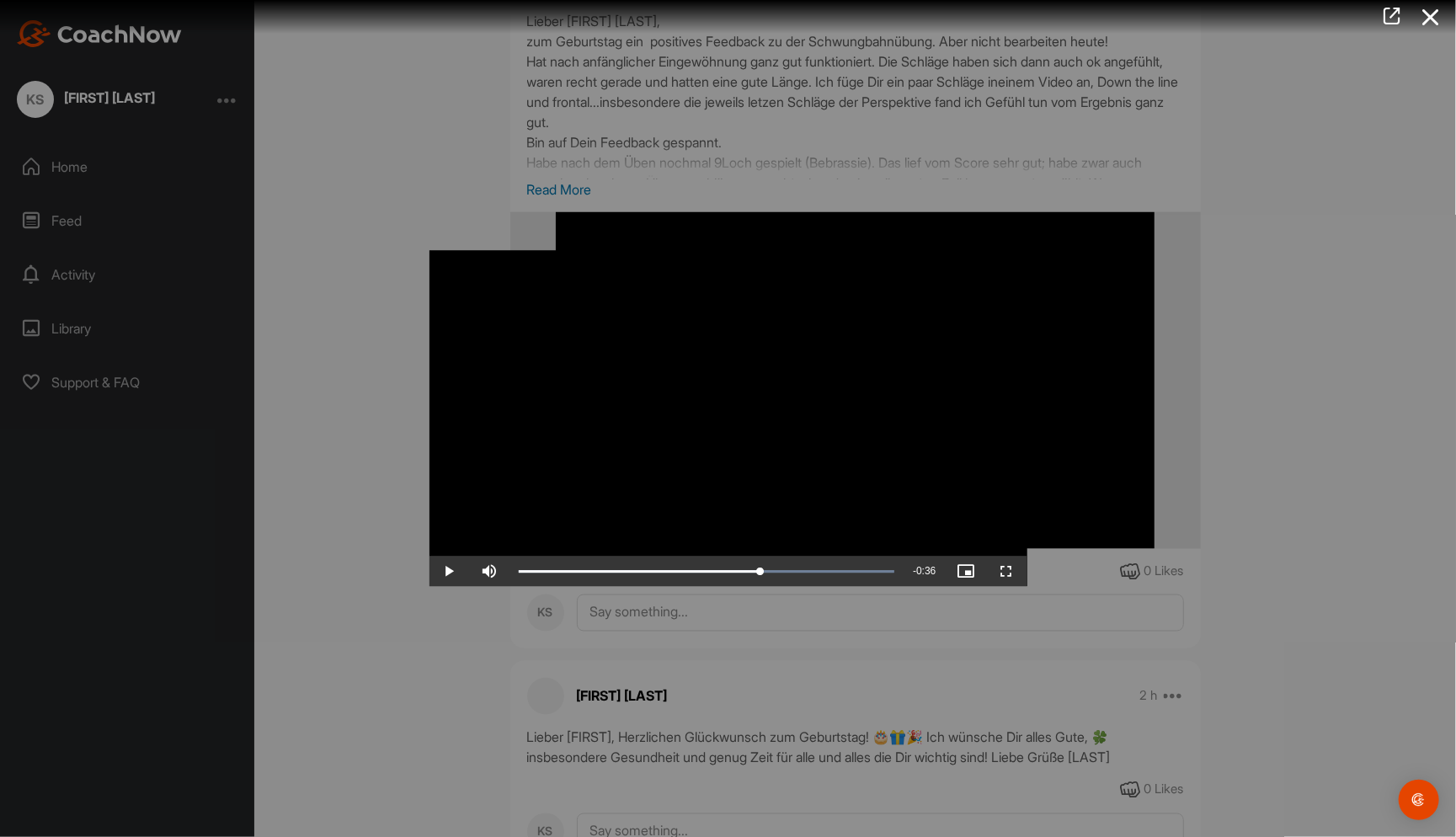 click at bounding box center (1007, 572) 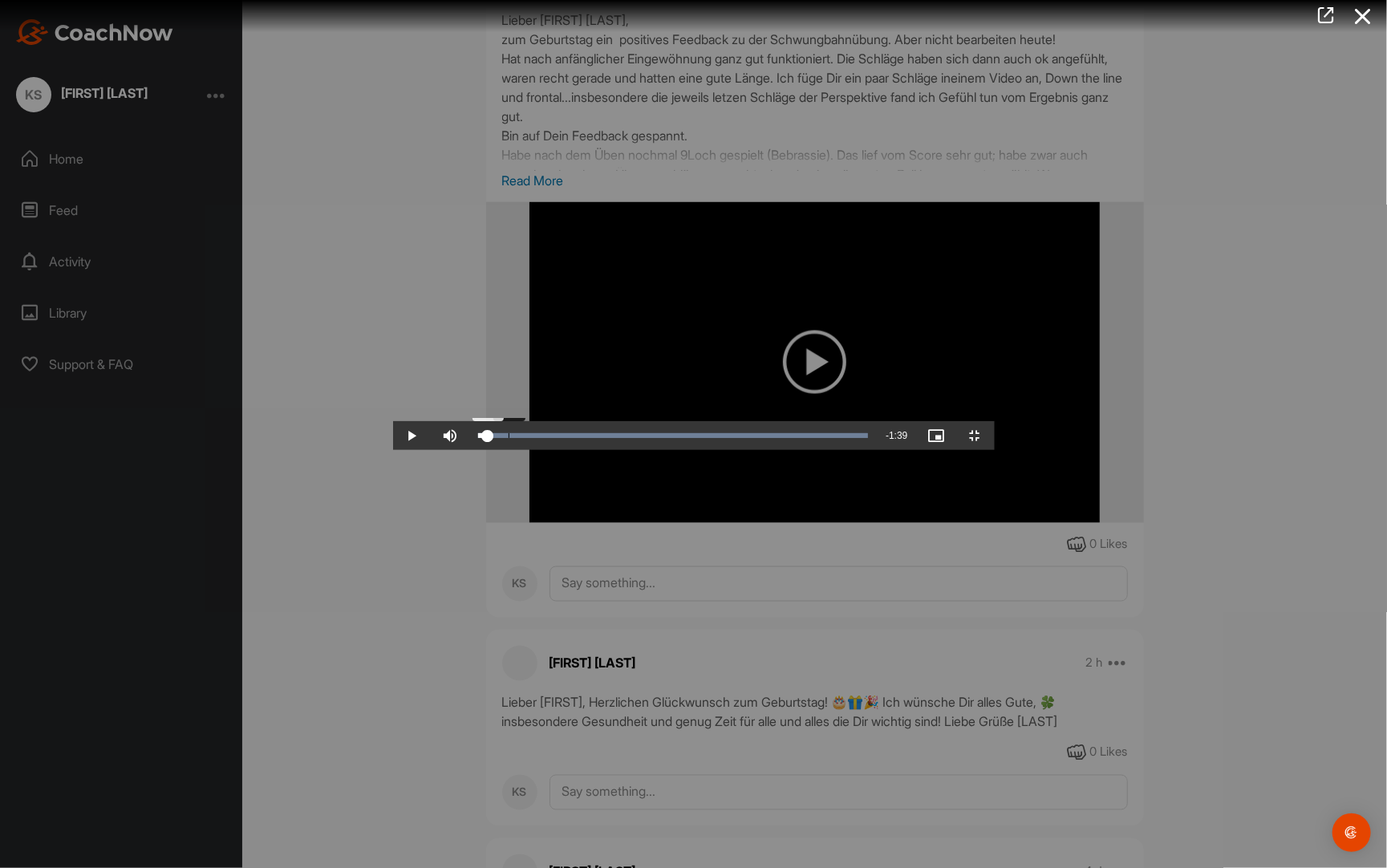 click on "Loaded :  100.00% 0:02 0:02" at bounding box center (673, 436) 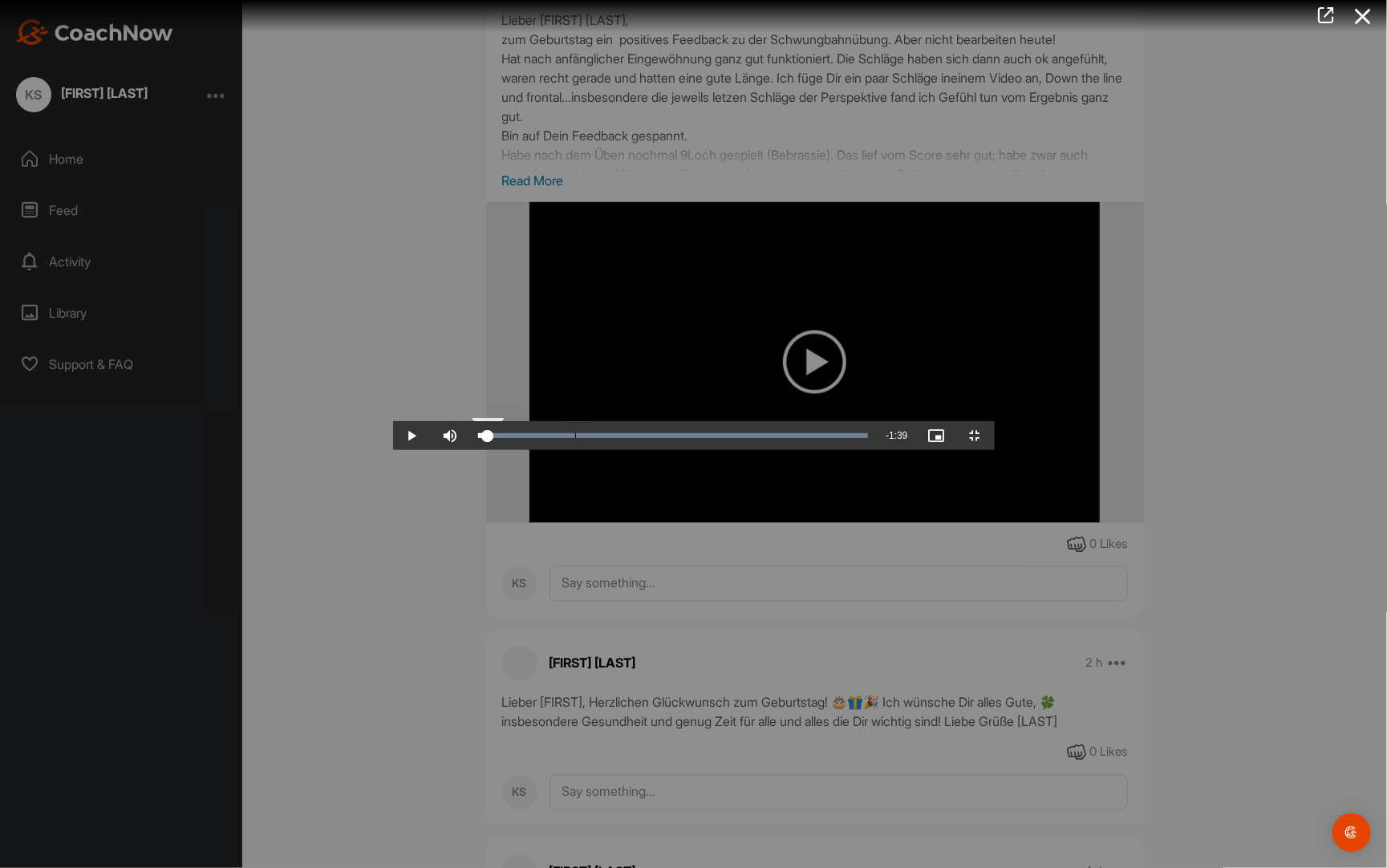 click on "Loaded :  100.00% 0:08 0:02" at bounding box center (673, 436) 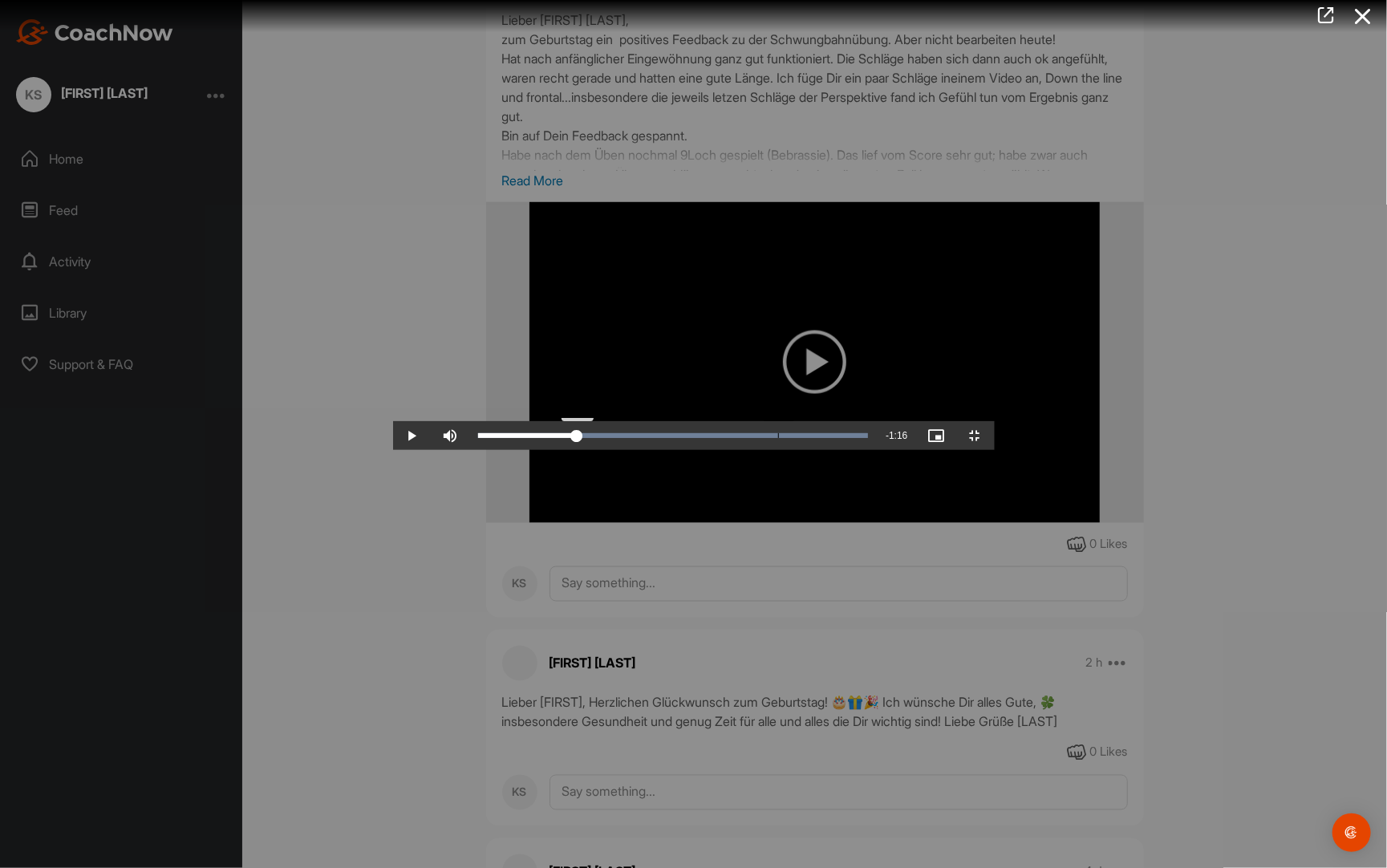 click on "Loaded :  100.00% 0:25 0:25" at bounding box center (673, 436) 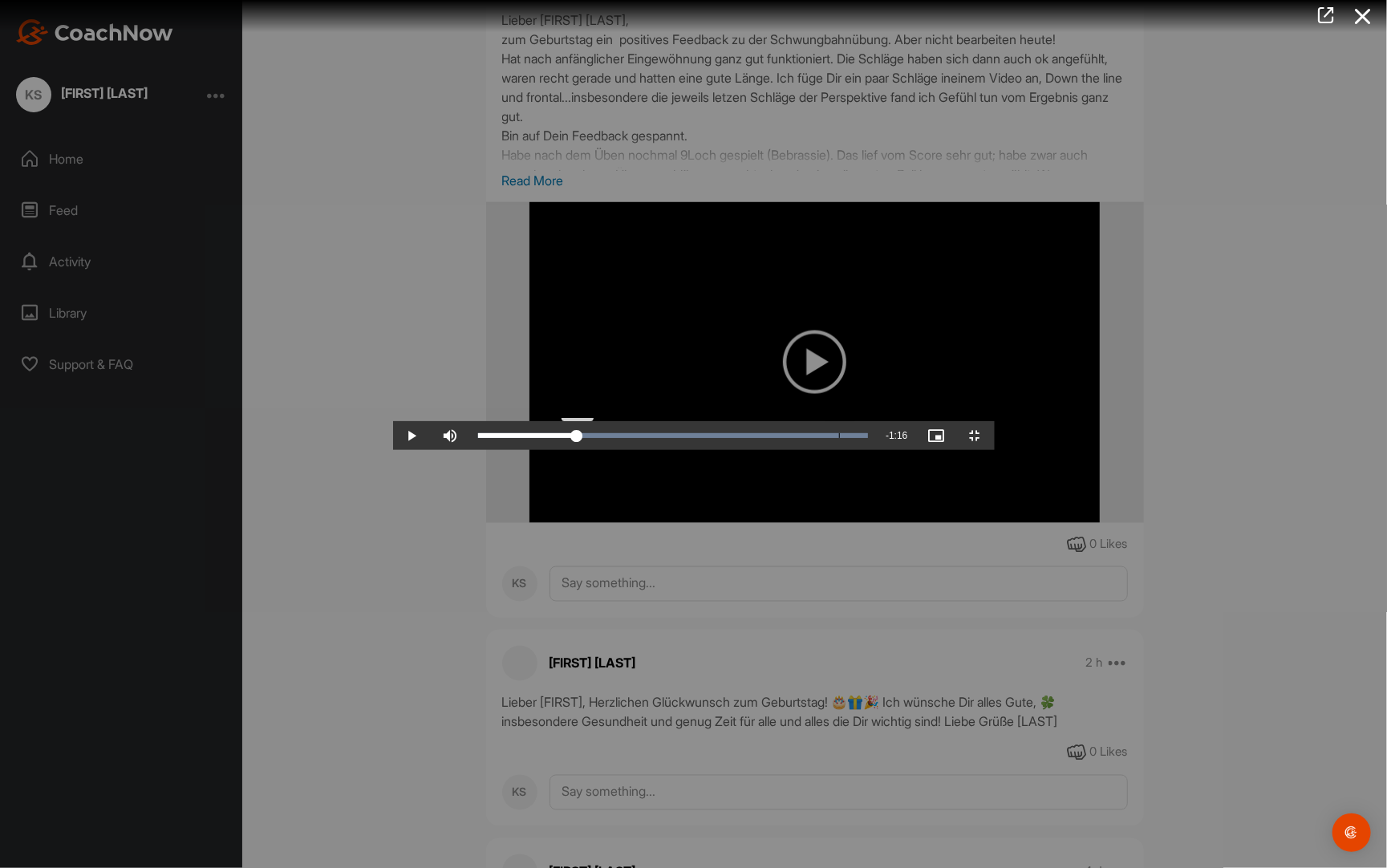 click on "Loaded :  100.00% 0:31 0:25" at bounding box center [673, 436] 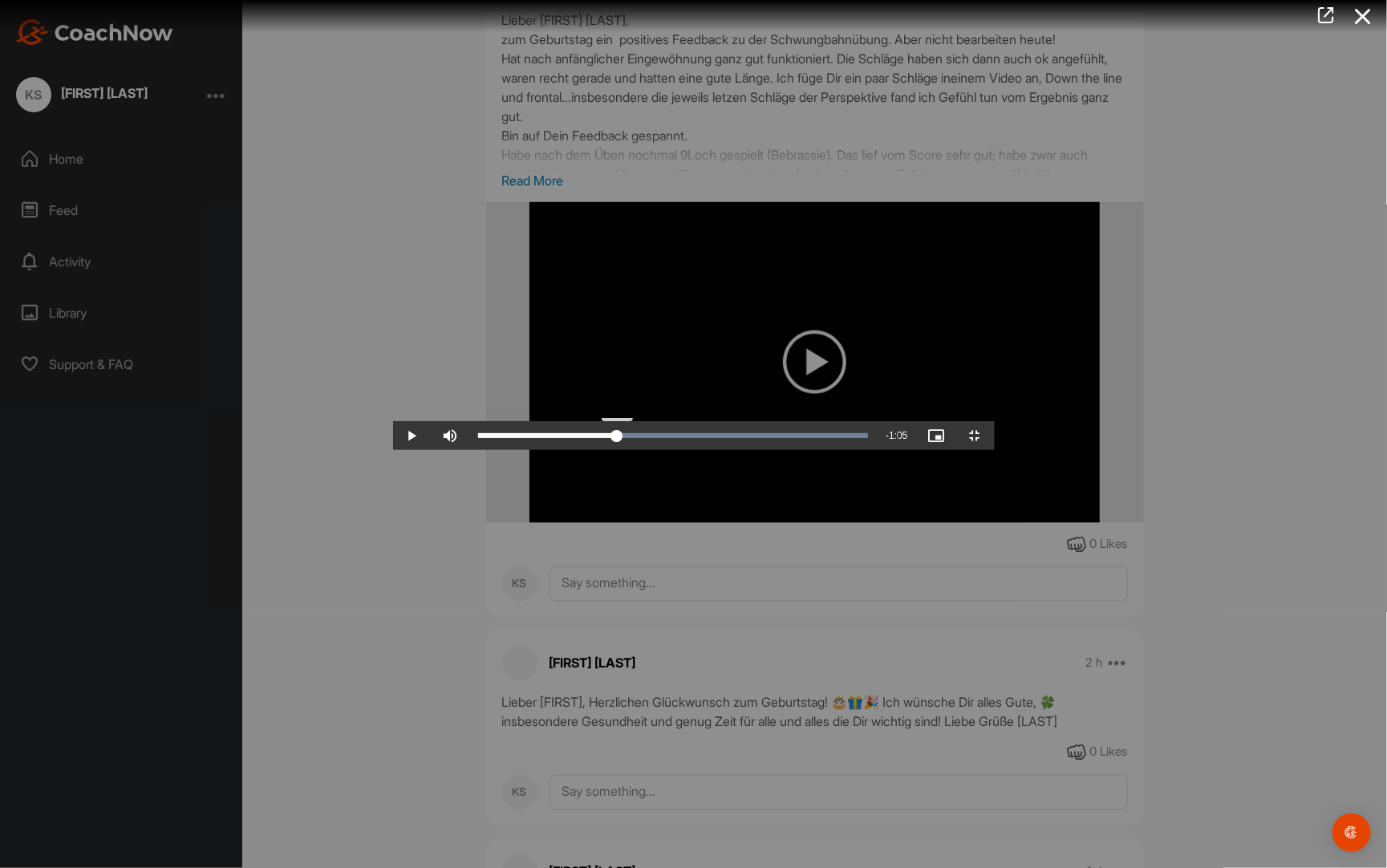click on "Loaded :  100.00% 0:36 0:36" at bounding box center [673, 436] 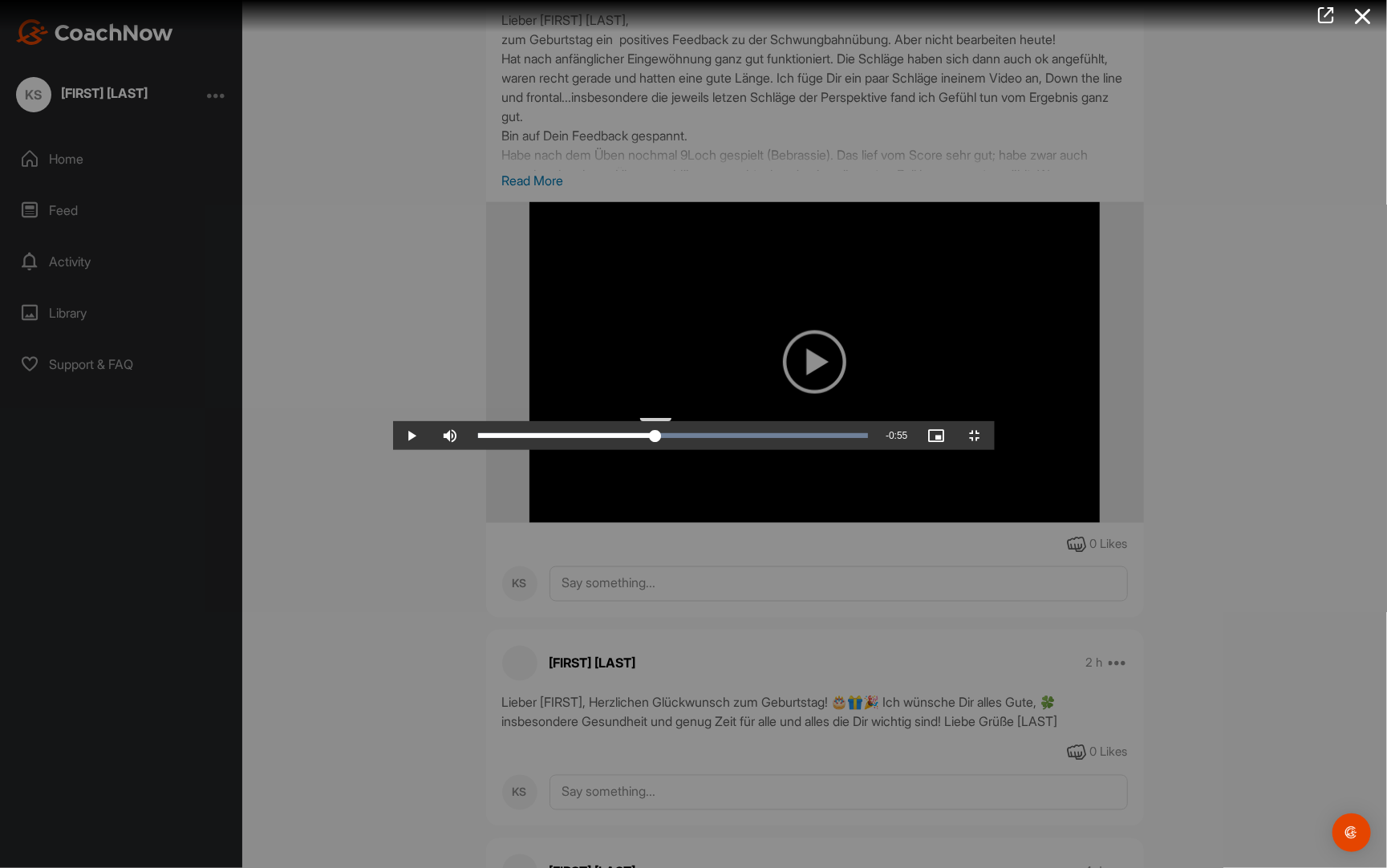 click on "Loaded :  100.00% 0:46 0:46" at bounding box center [673, 436] 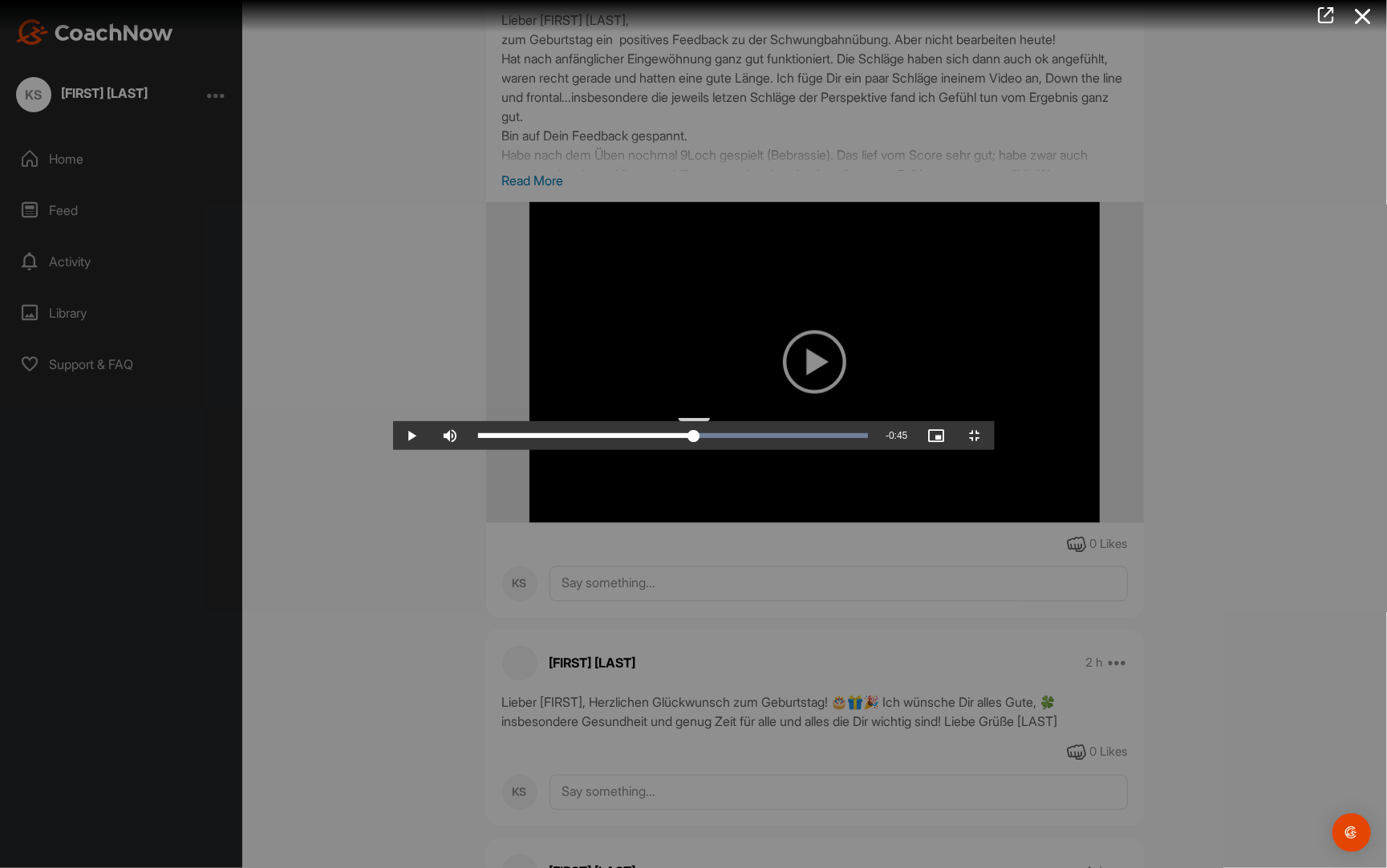 click on "Loaded :  100.00% 0:56 0:56" at bounding box center (673, 436) 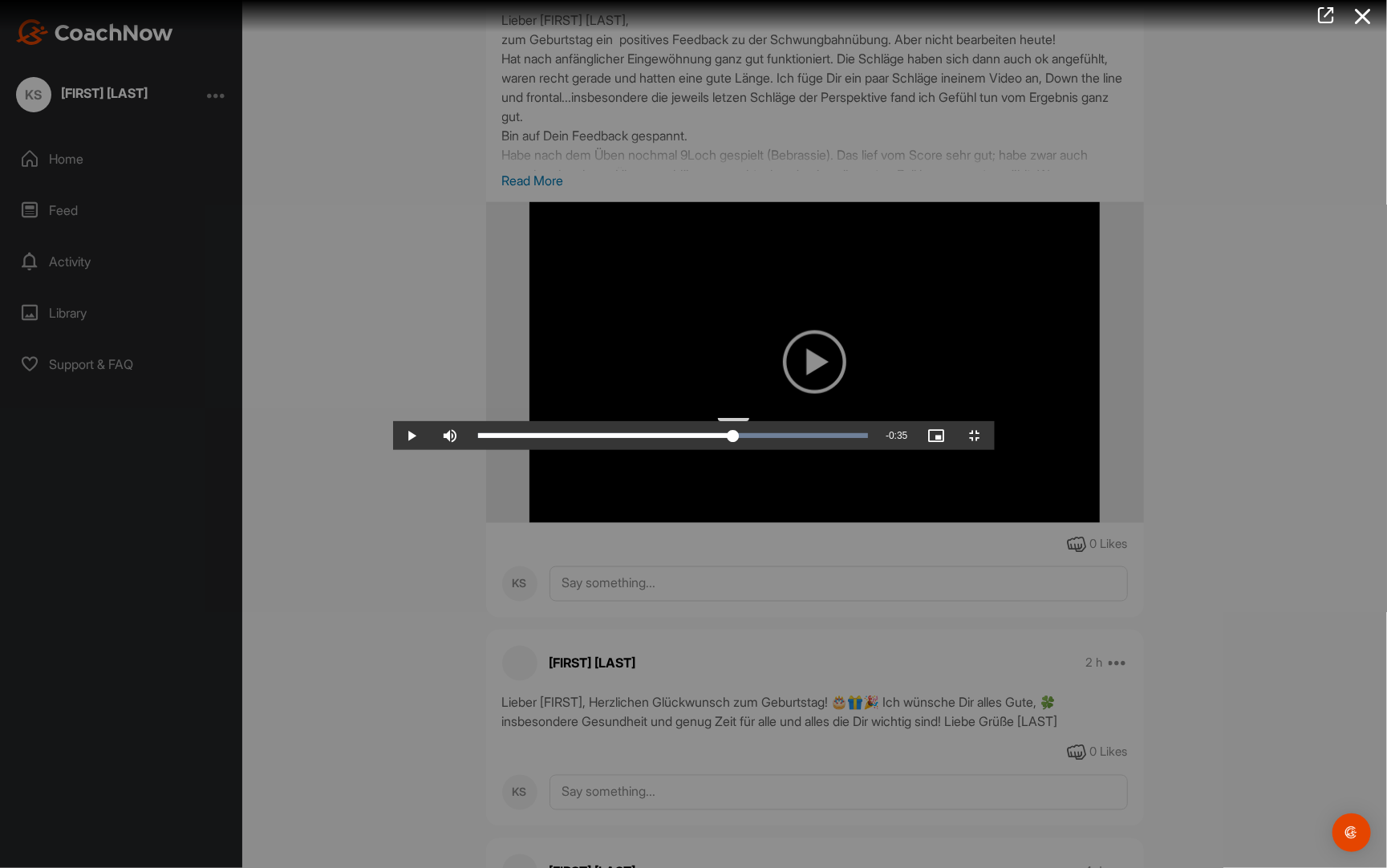 click on "Loaded :  100.00% 1:14 1:06" at bounding box center [673, 436] 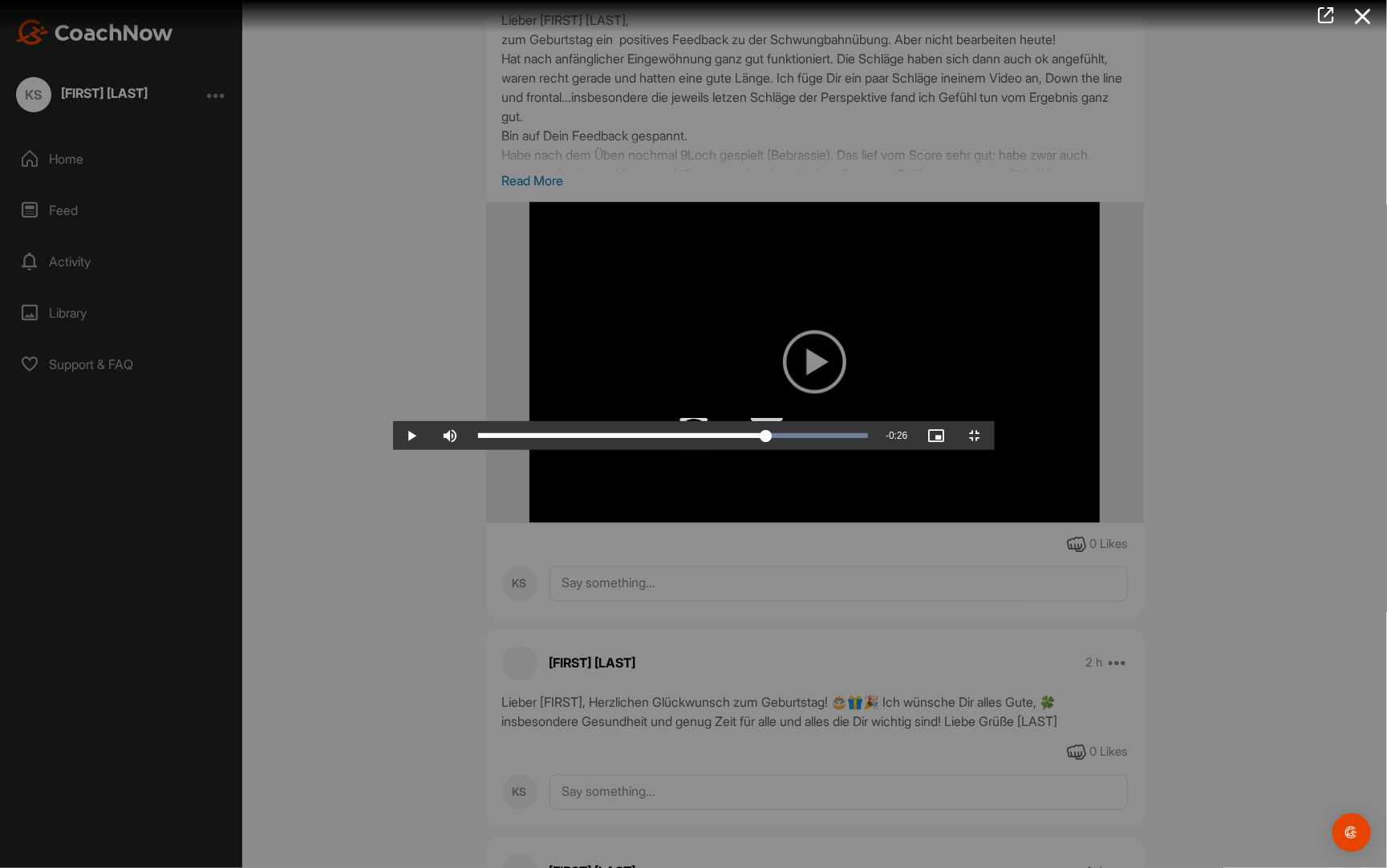 click on "Loaded :  100.00% 1:22 1:22" at bounding box center [673, 436] 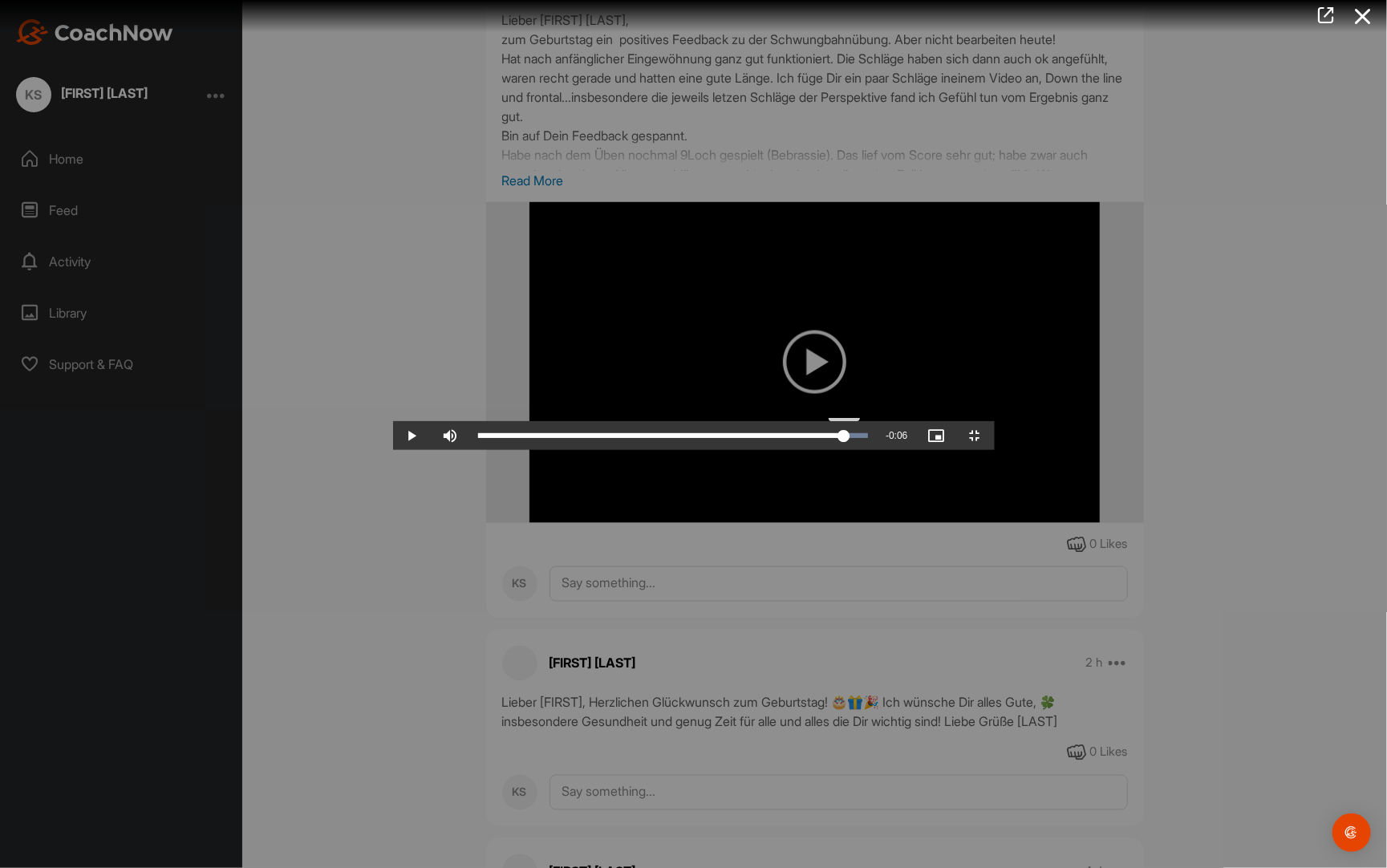 click on "Loaded :  100.00% 1:35 1:35" at bounding box center (673, 436) 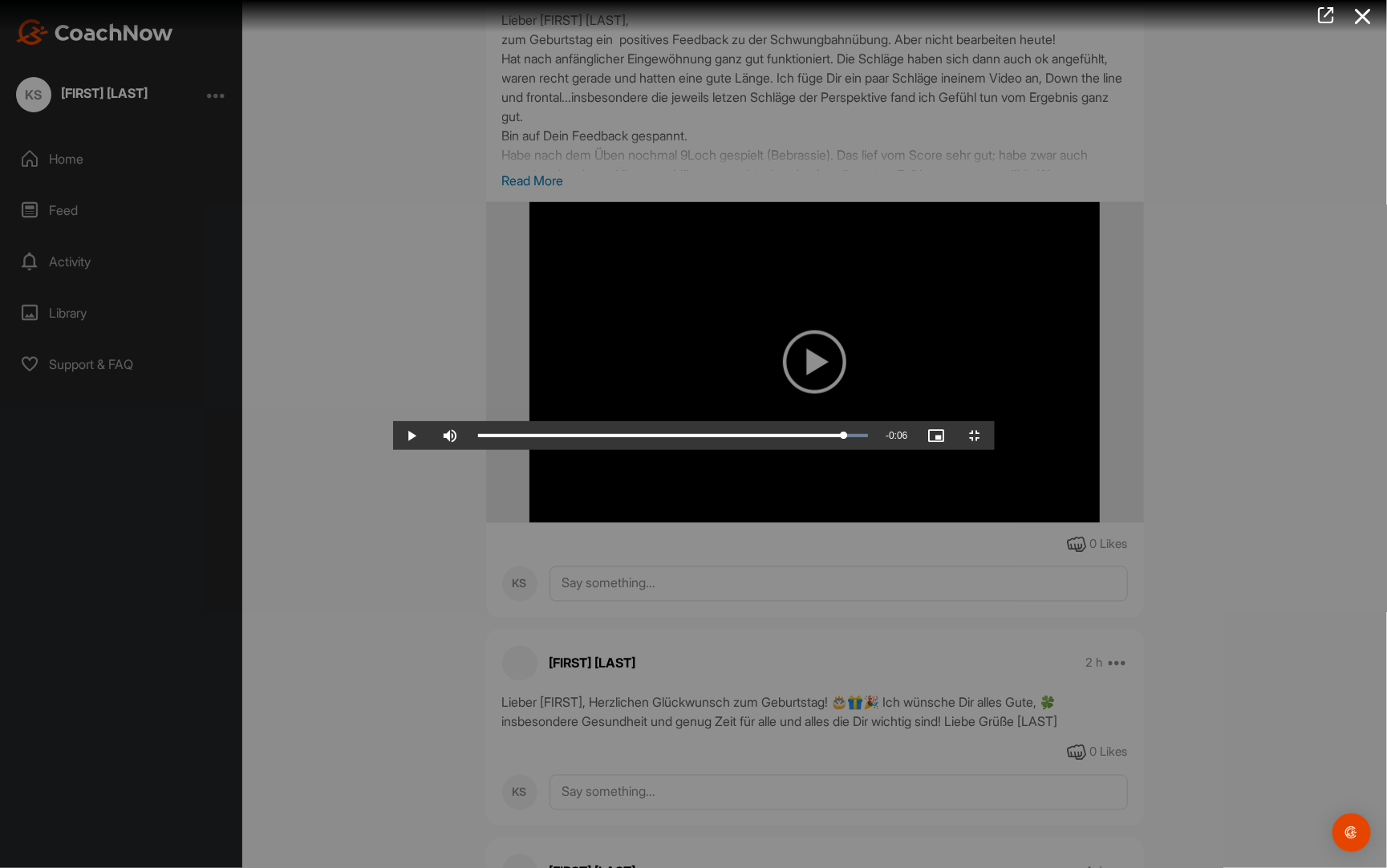click at bounding box center (694, 434) 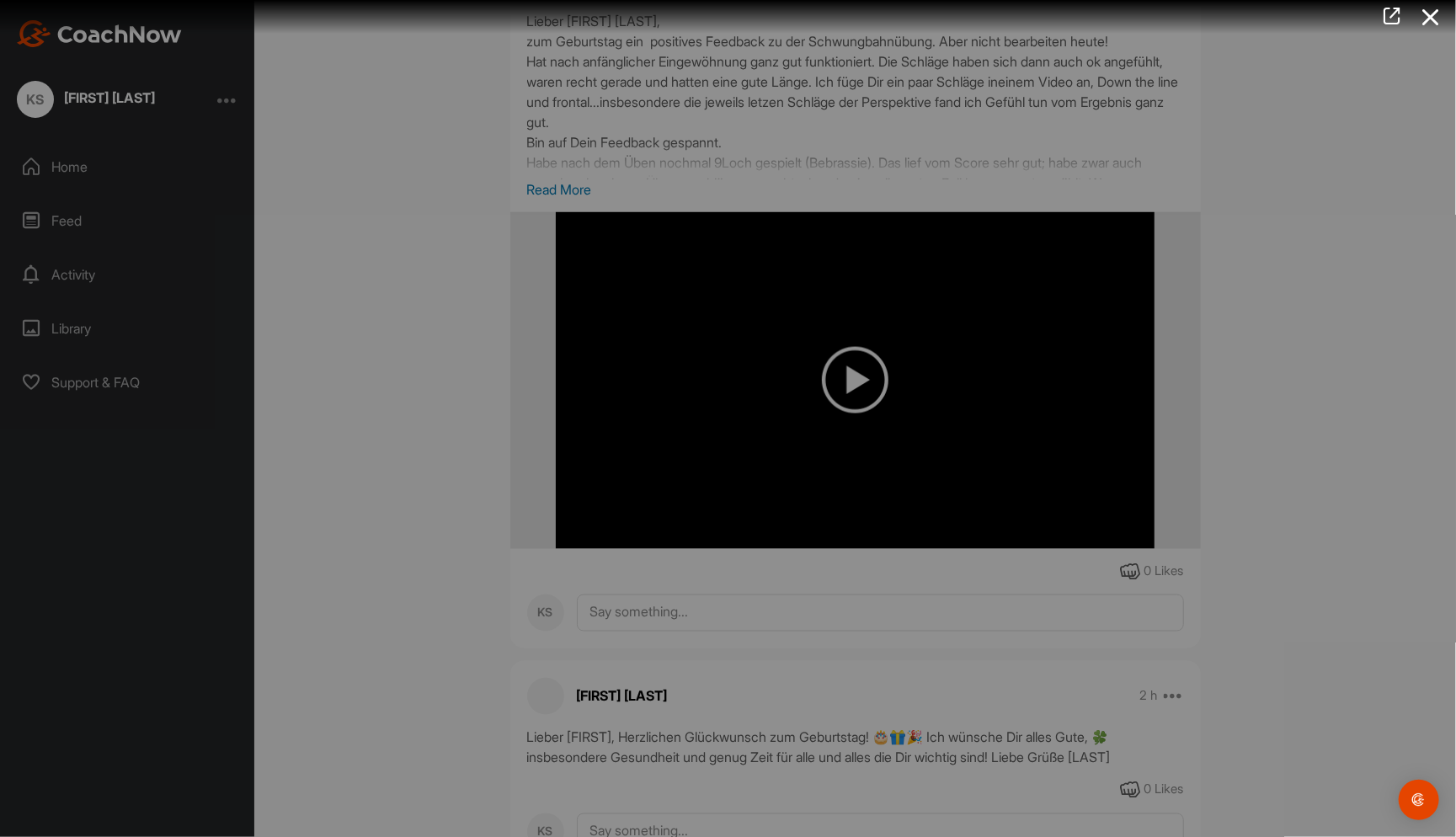 scroll, scrollTop: 0, scrollLeft: 0, axis: both 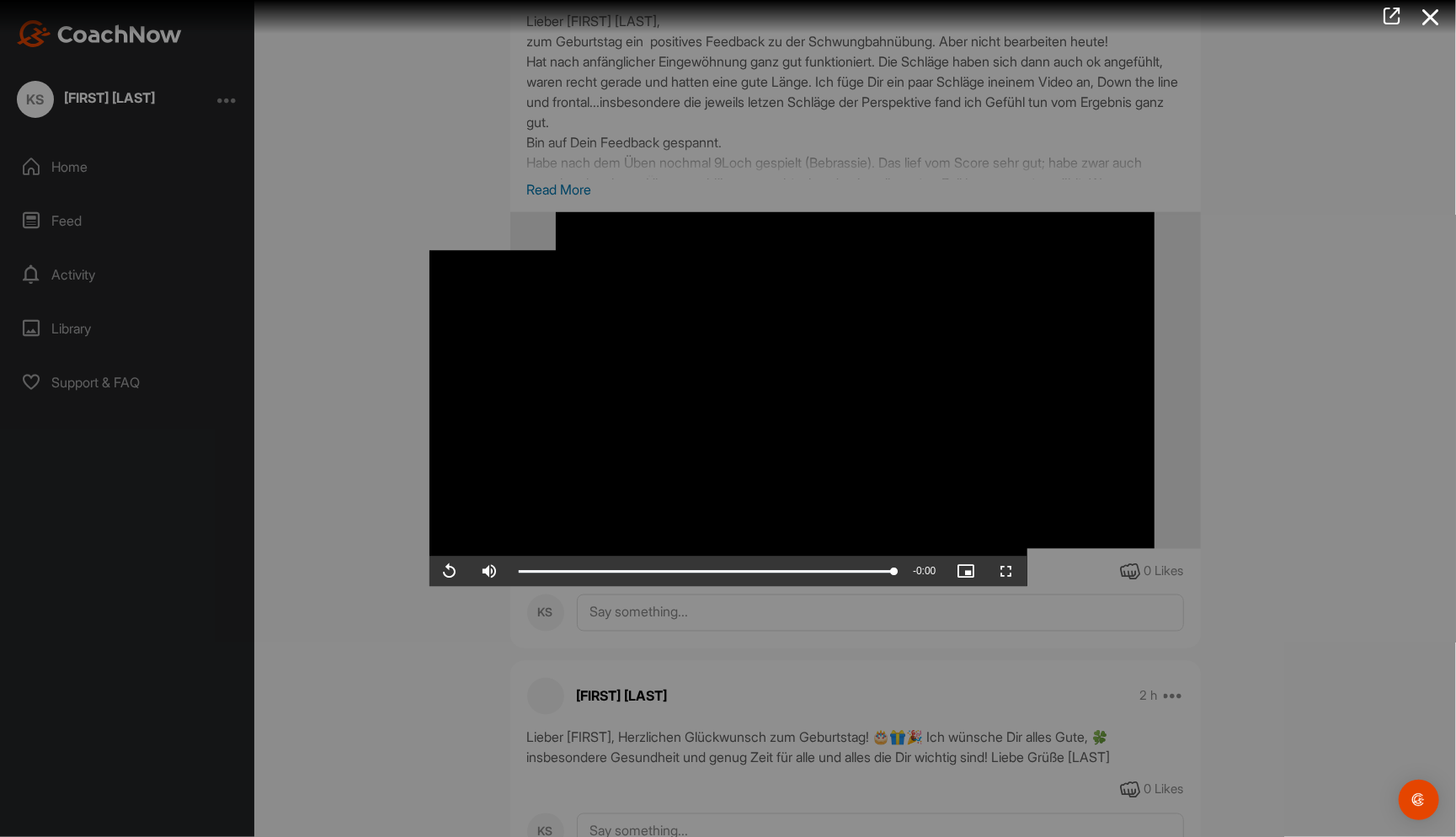 click at bounding box center [728, 418] 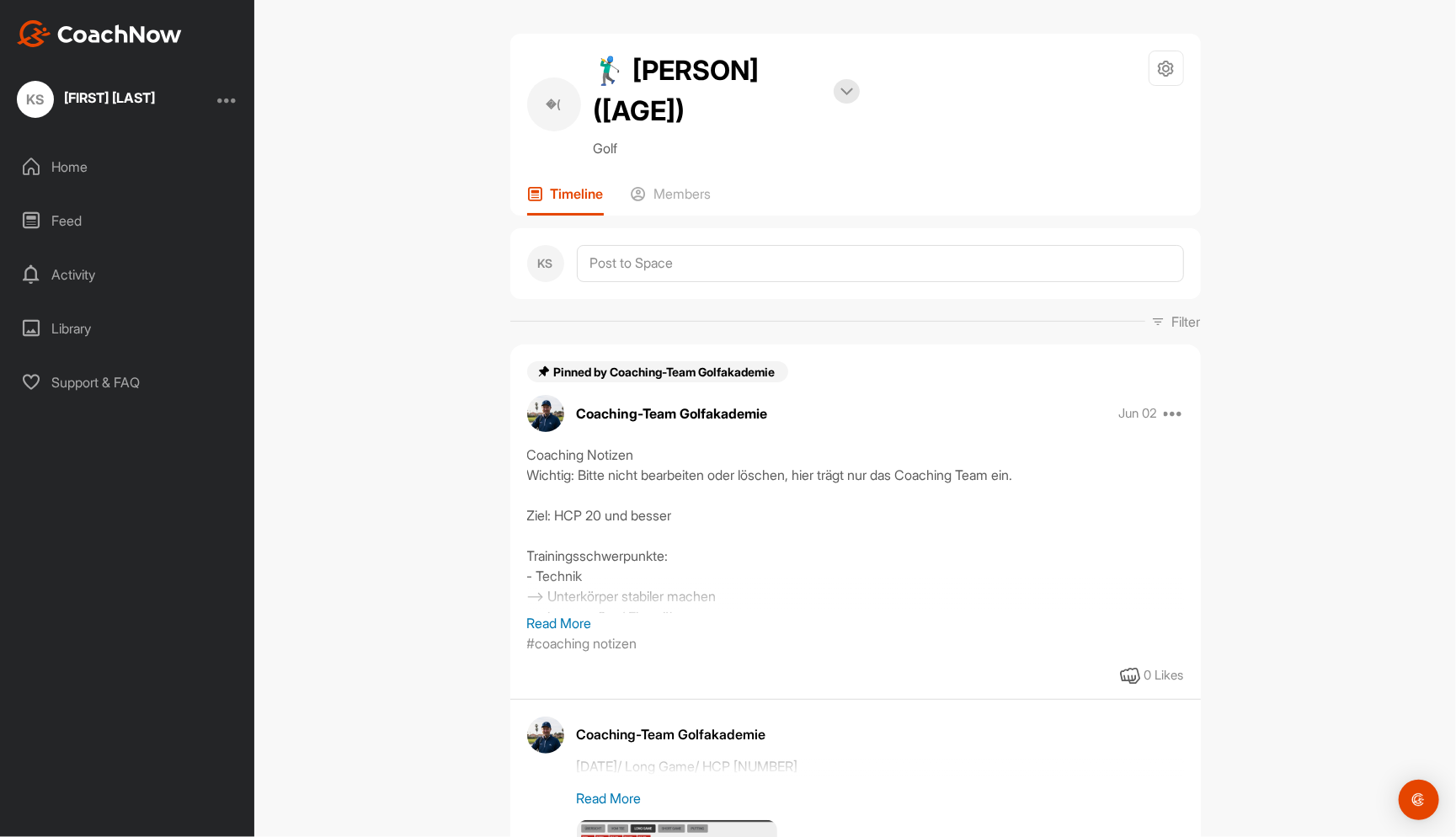 scroll, scrollTop: 0, scrollLeft: 0, axis: both 